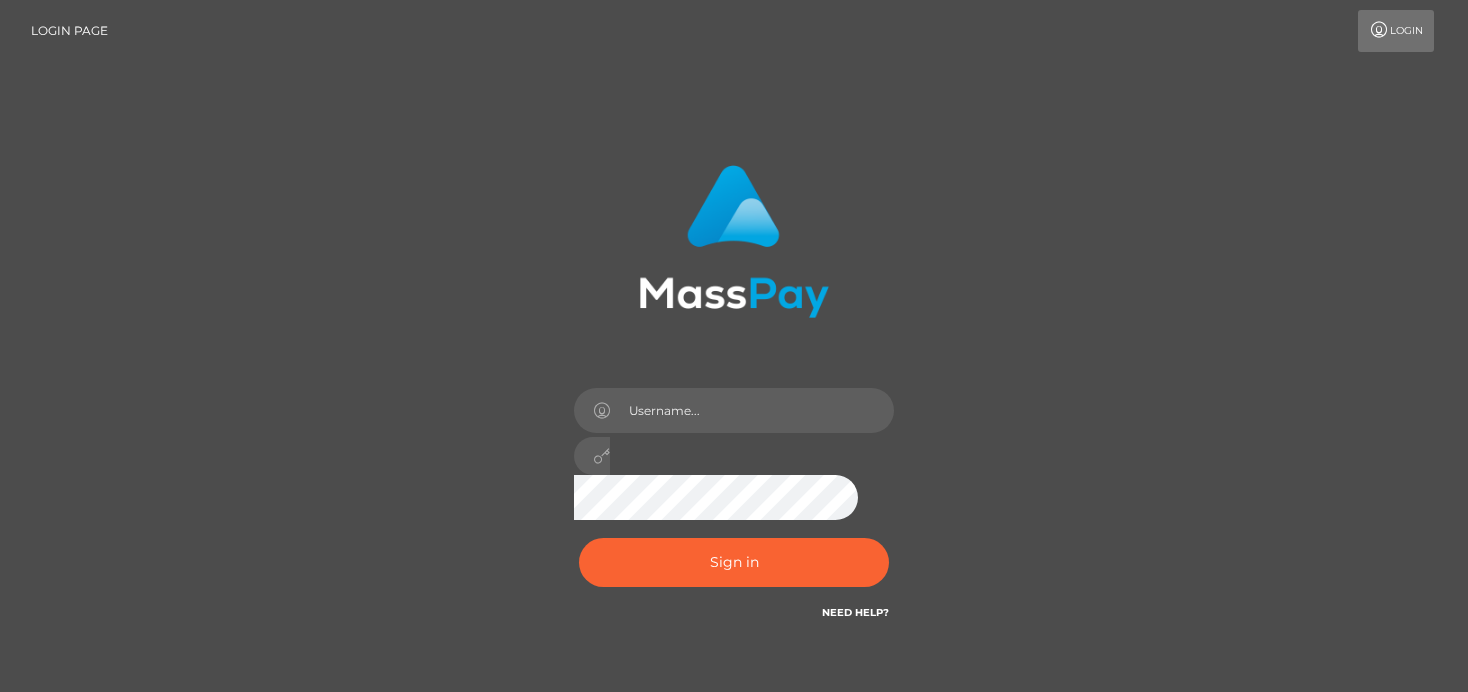 scroll, scrollTop: 0, scrollLeft: 0, axis: both 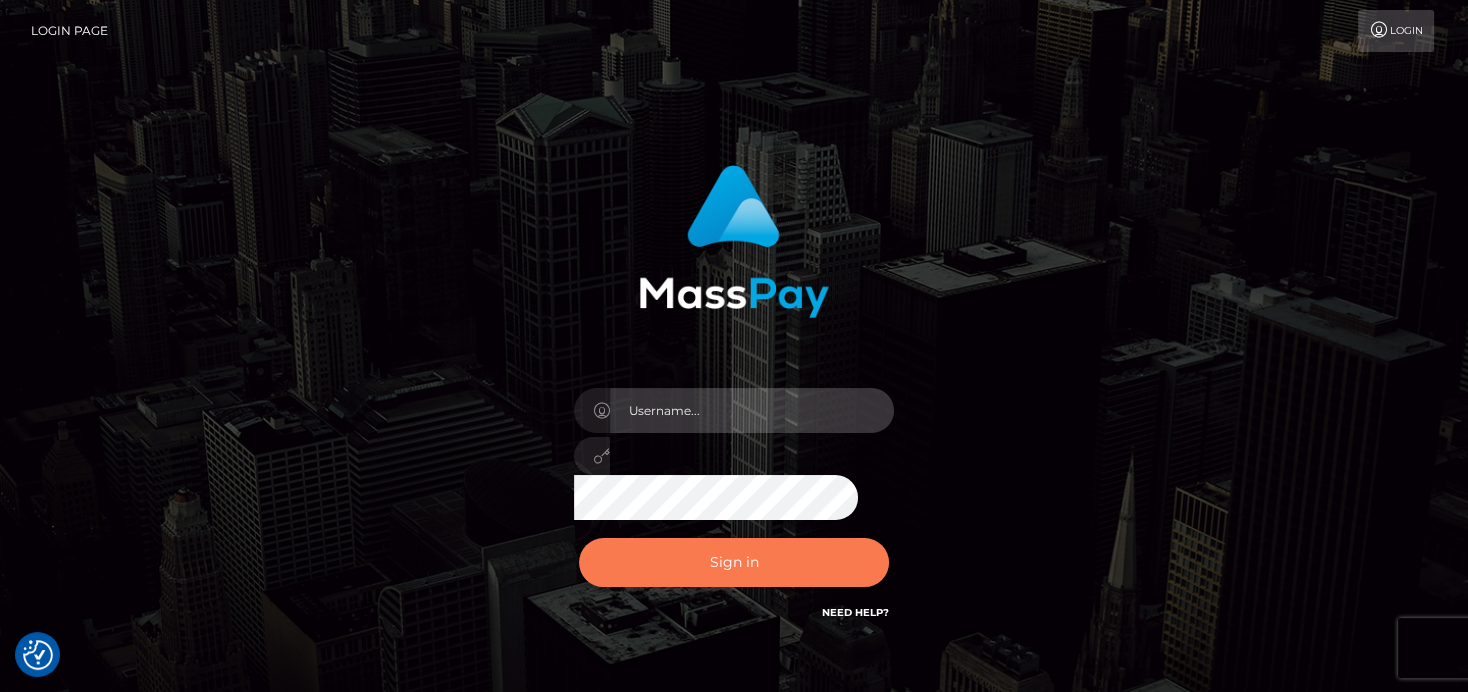 type on "denise" 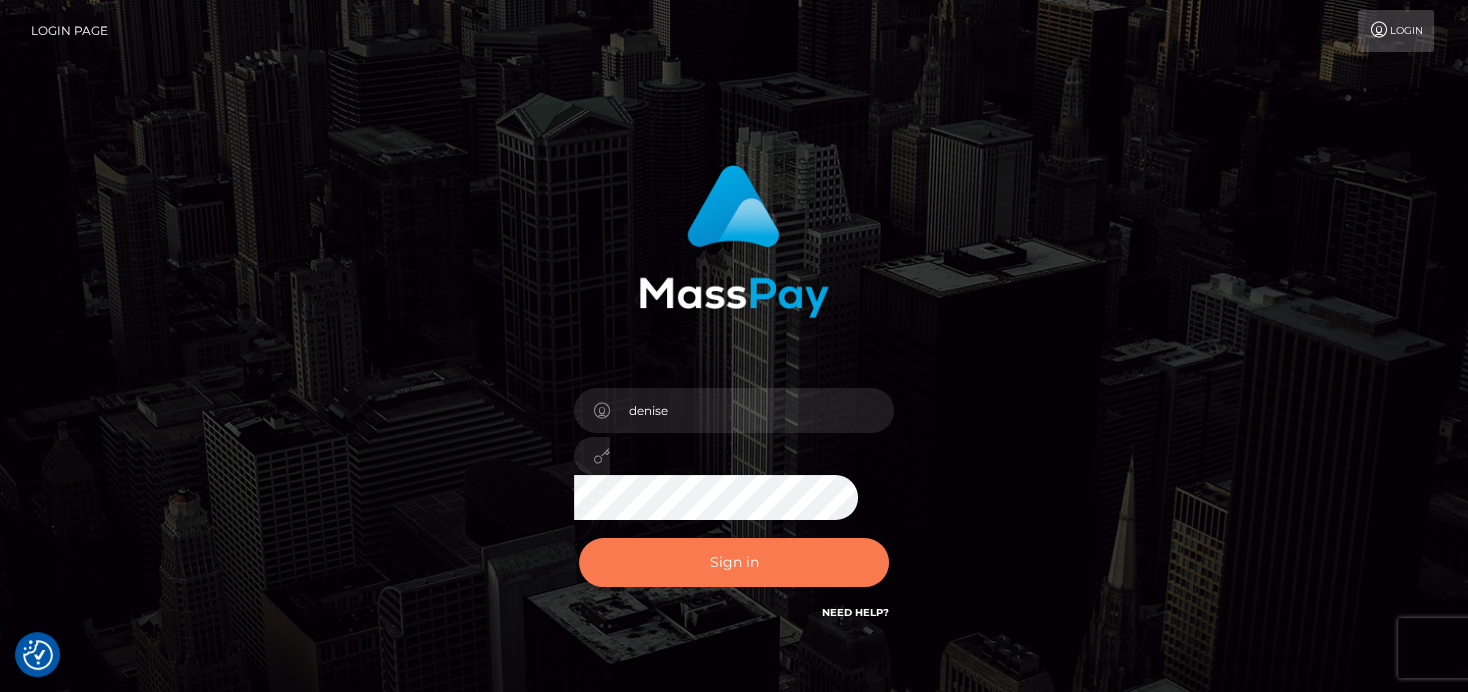 click on "Sign in" at bounding box center [734, 562] 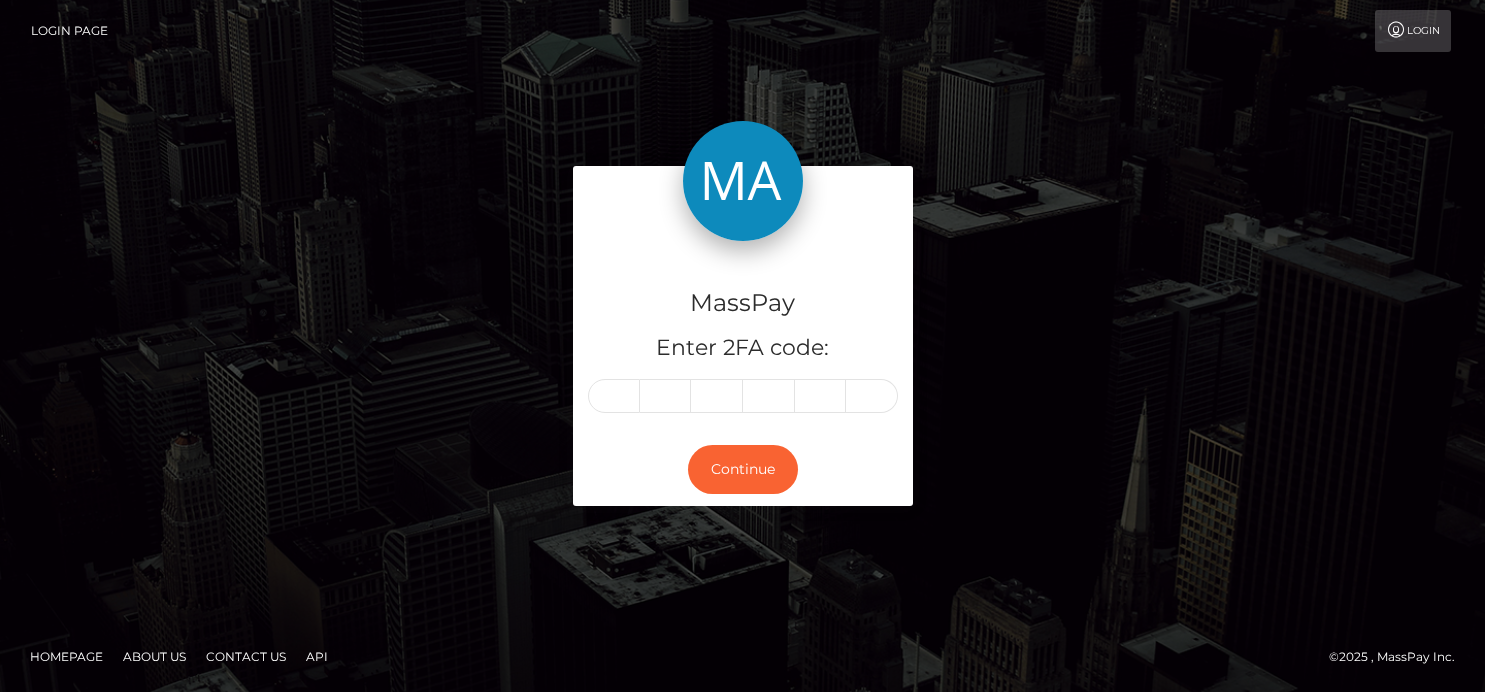 scroll, scrollTop: 0, scrollLeft: 0, axis: both 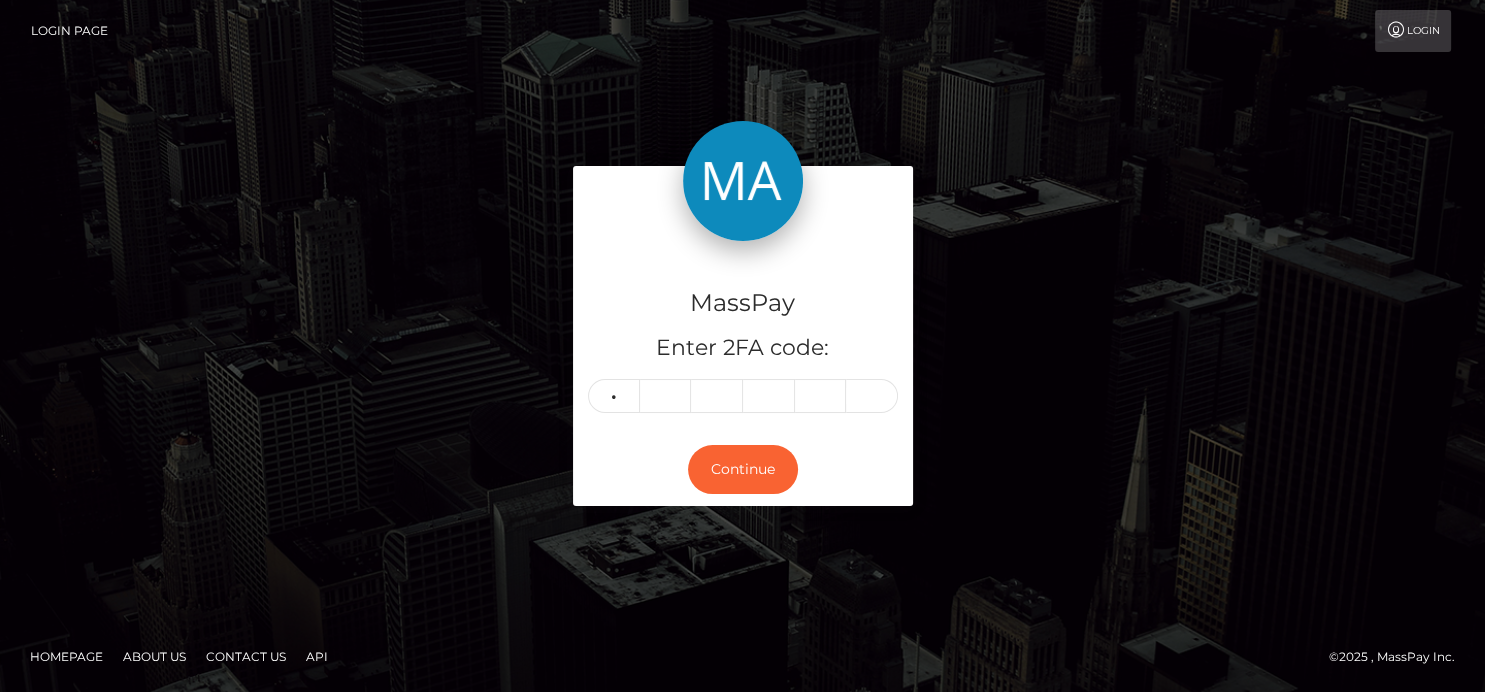 type on "2" 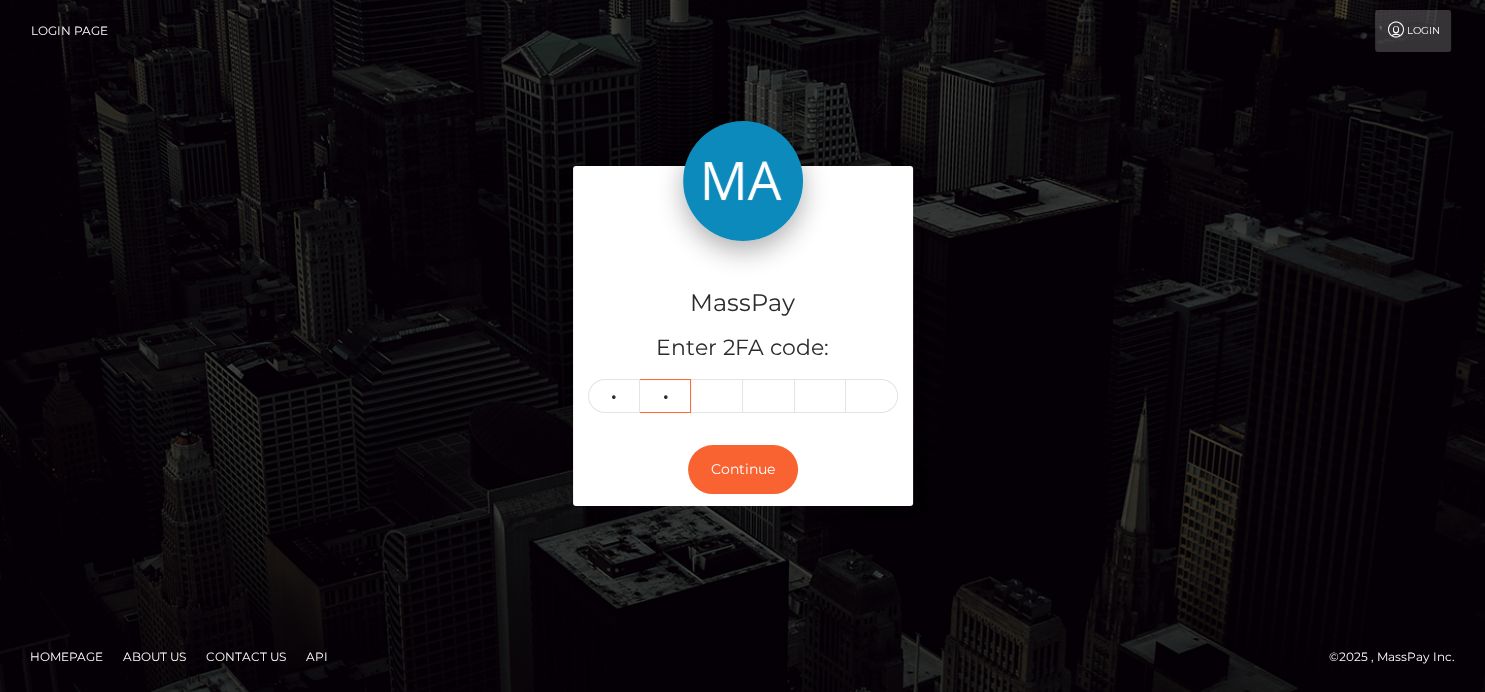 type on "7" 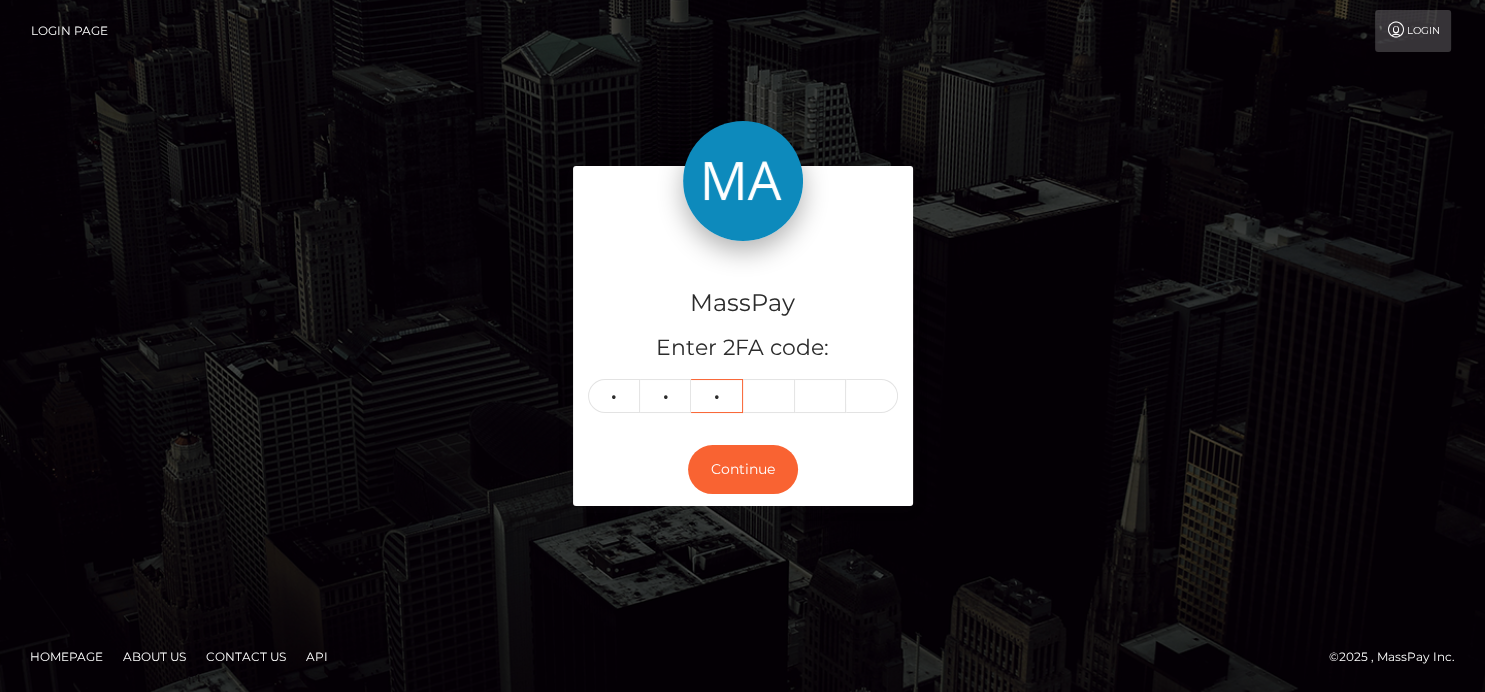 type on "4" 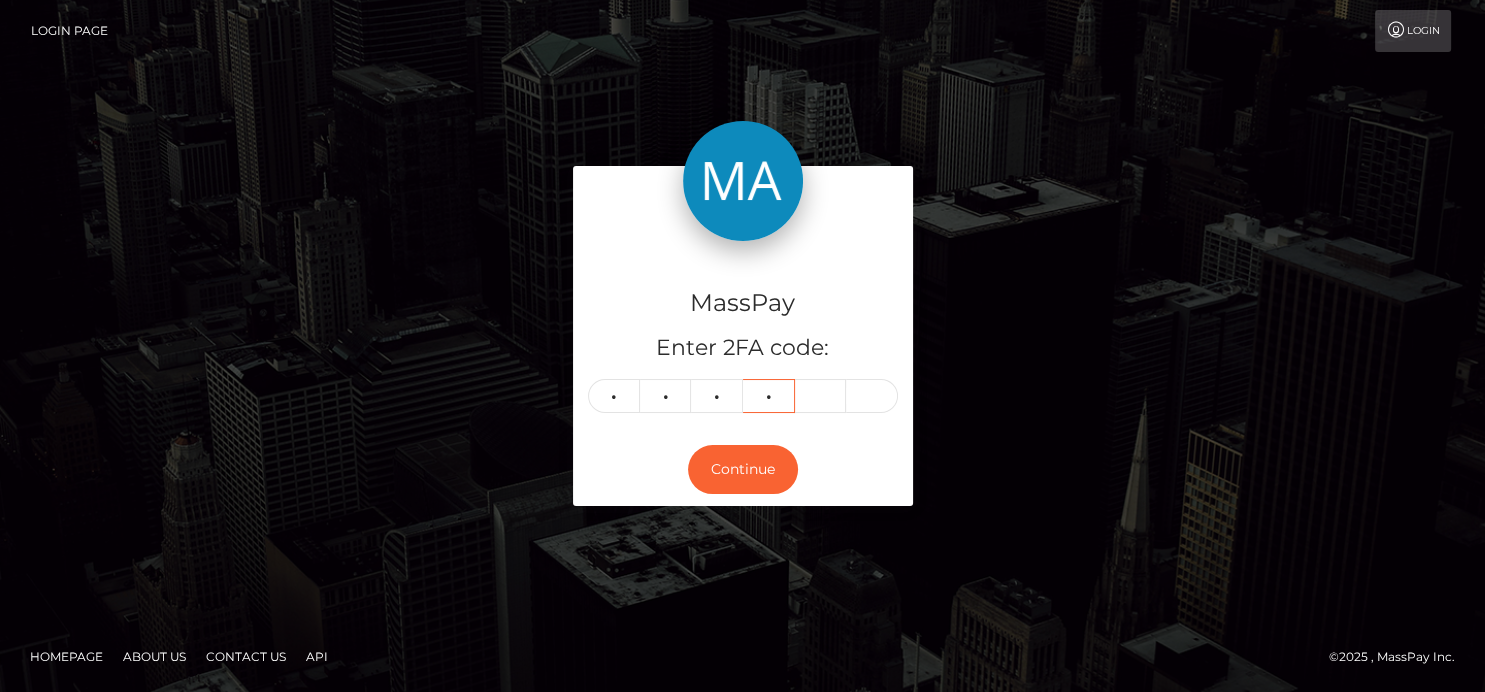 type on "0" 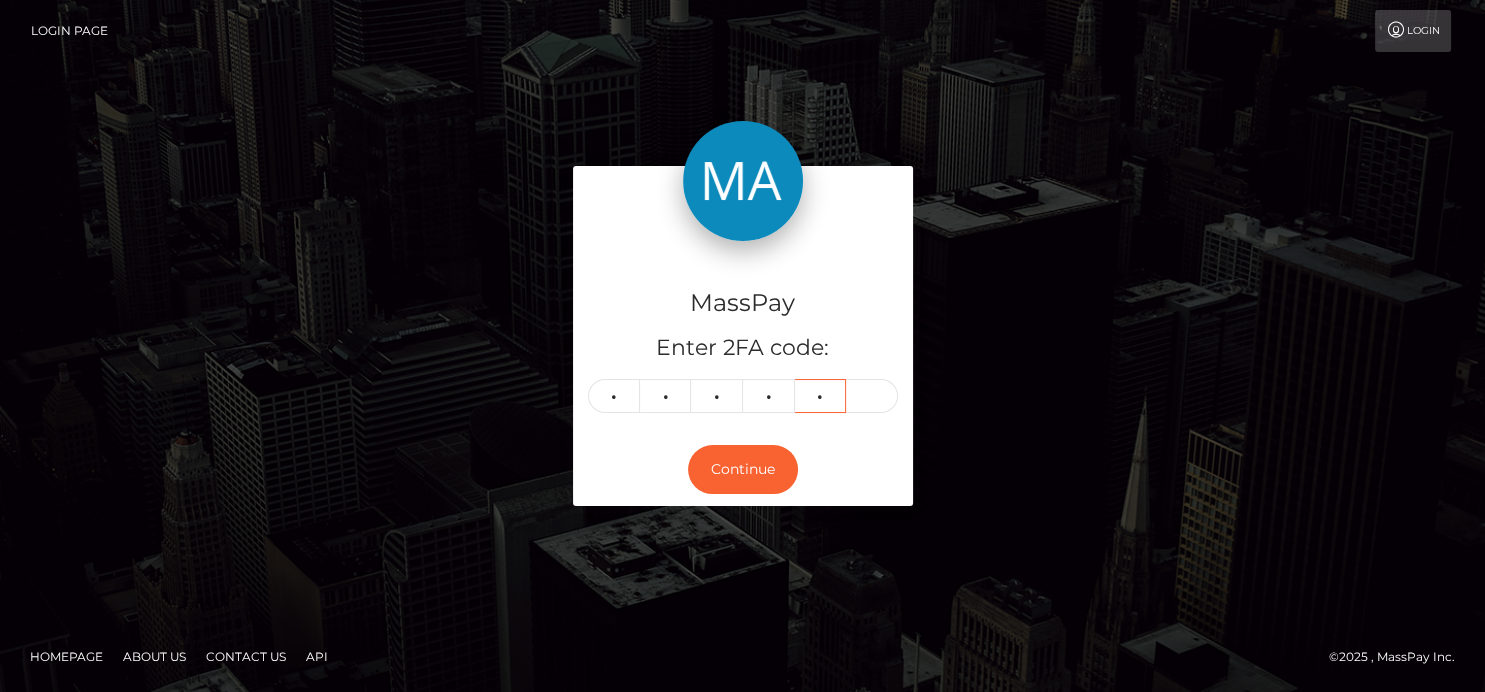 type on "3" 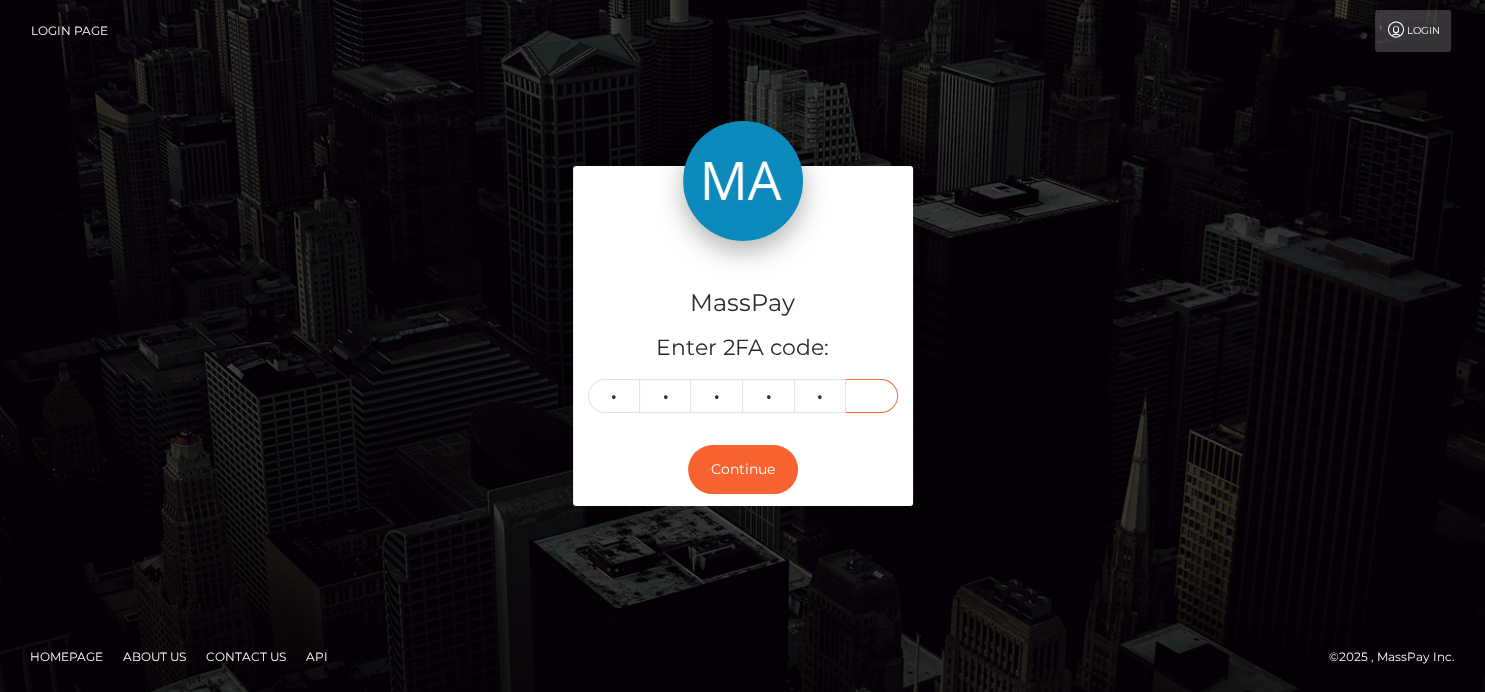type on "9" 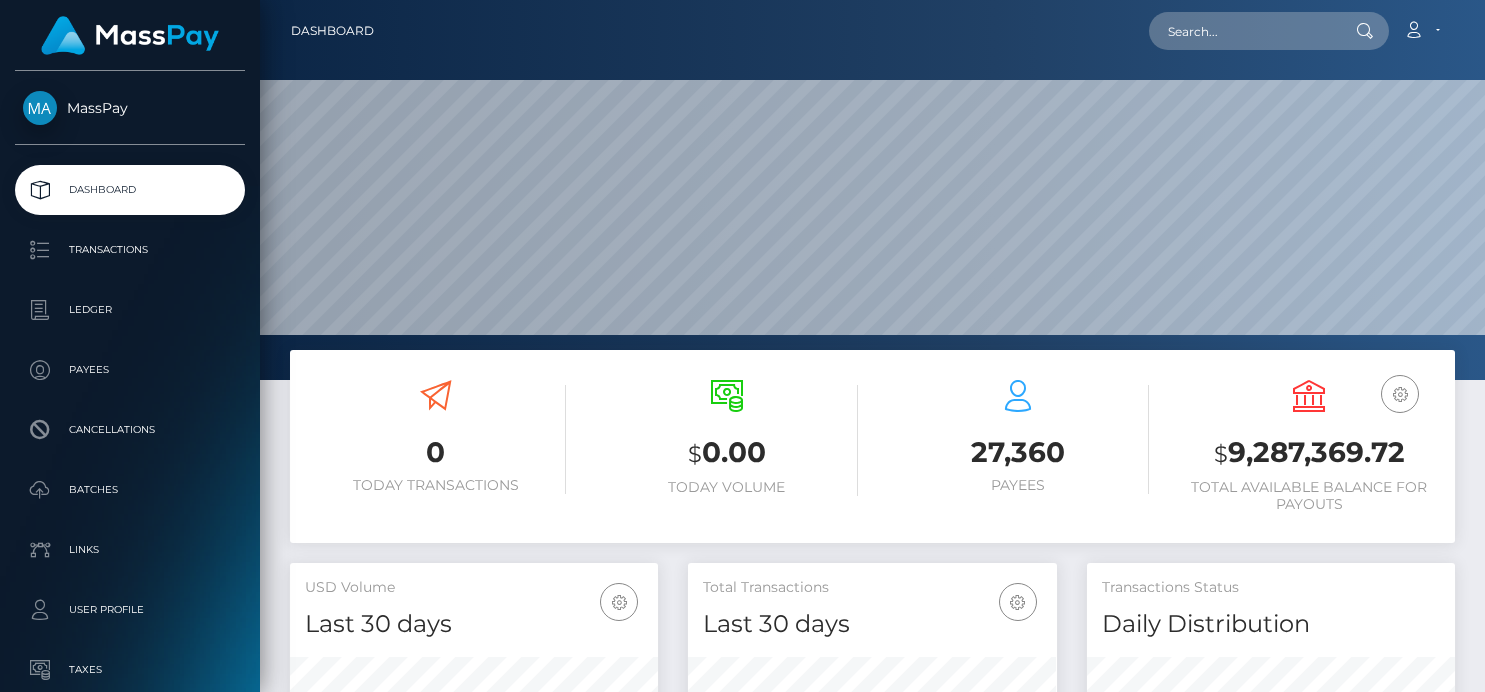 scroll, scrollTop: 0, scrollLeft: 0, axis: both 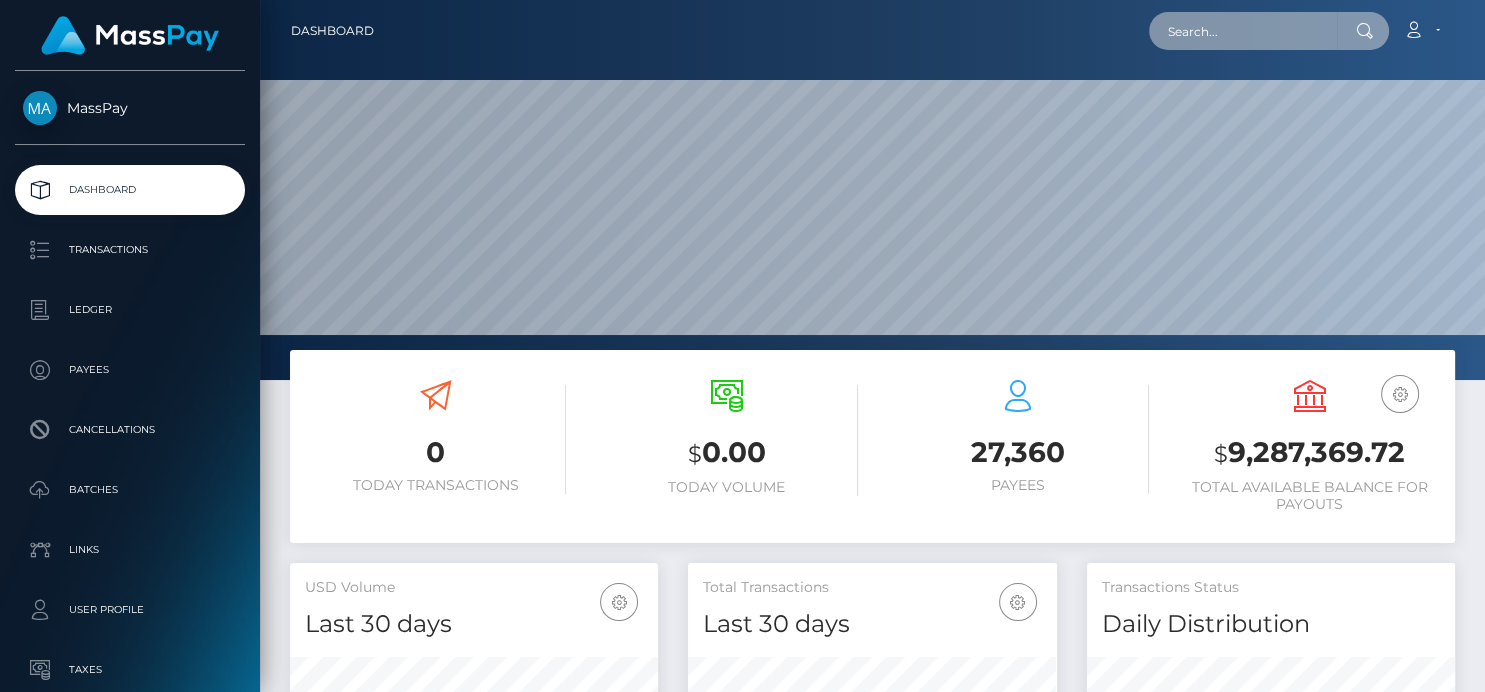 click at bounding box center [1243, 31] 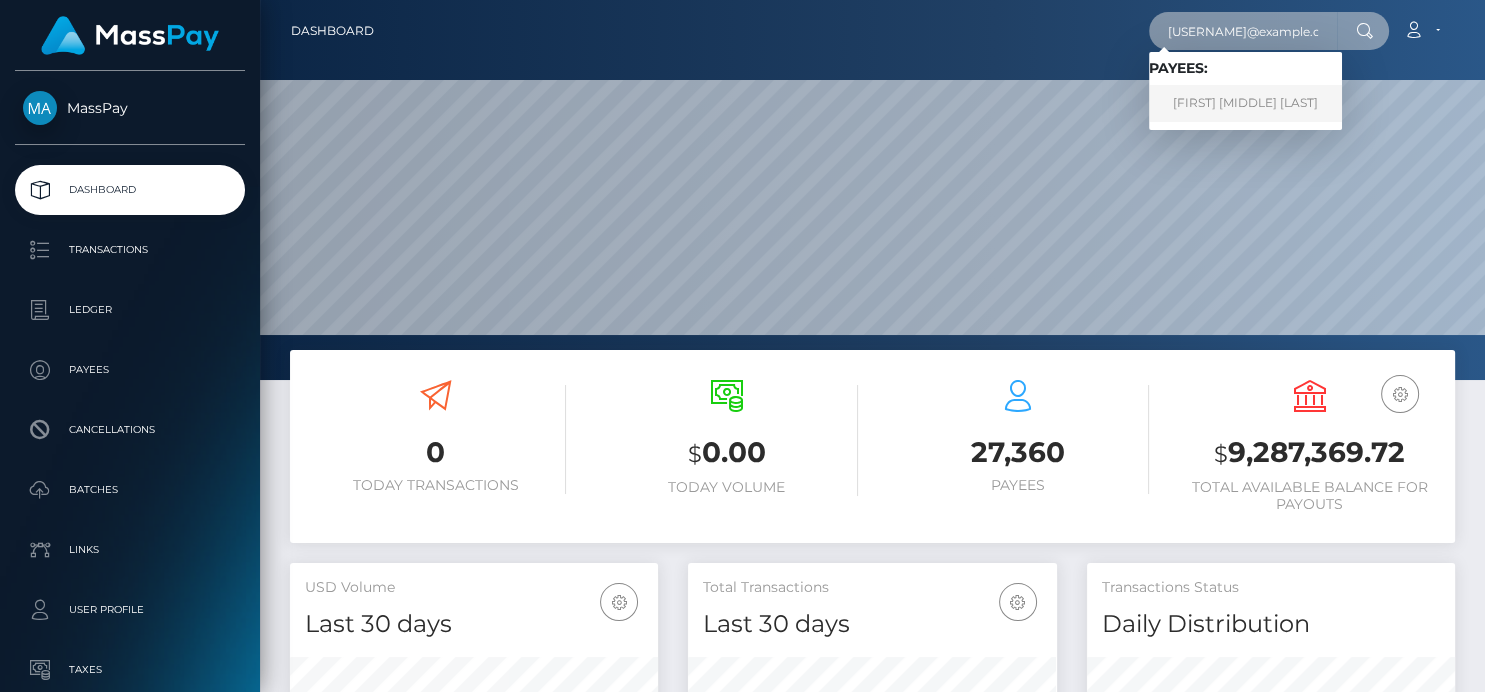 type on "lucasrgarza@gmail.com" 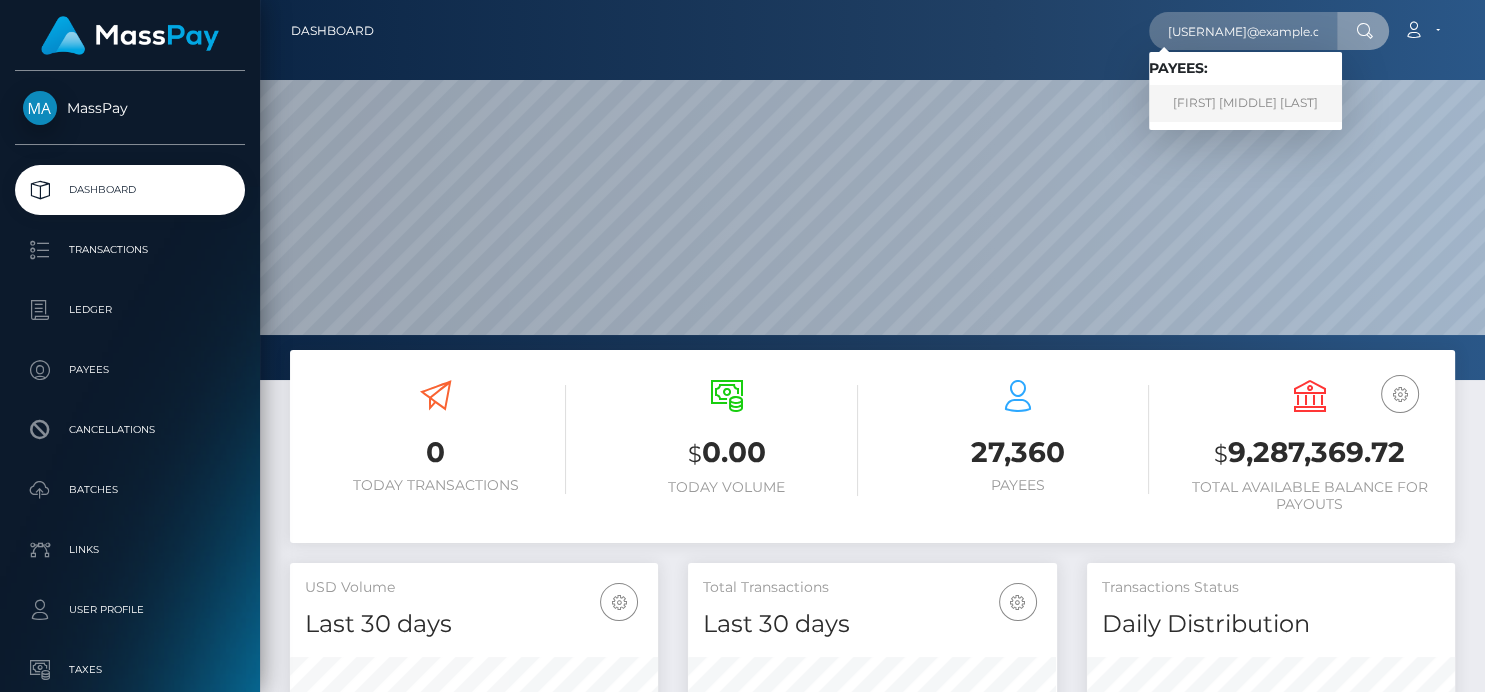 click on "LUCAS RYAN GARZA" at bounding box center (1245, 103) 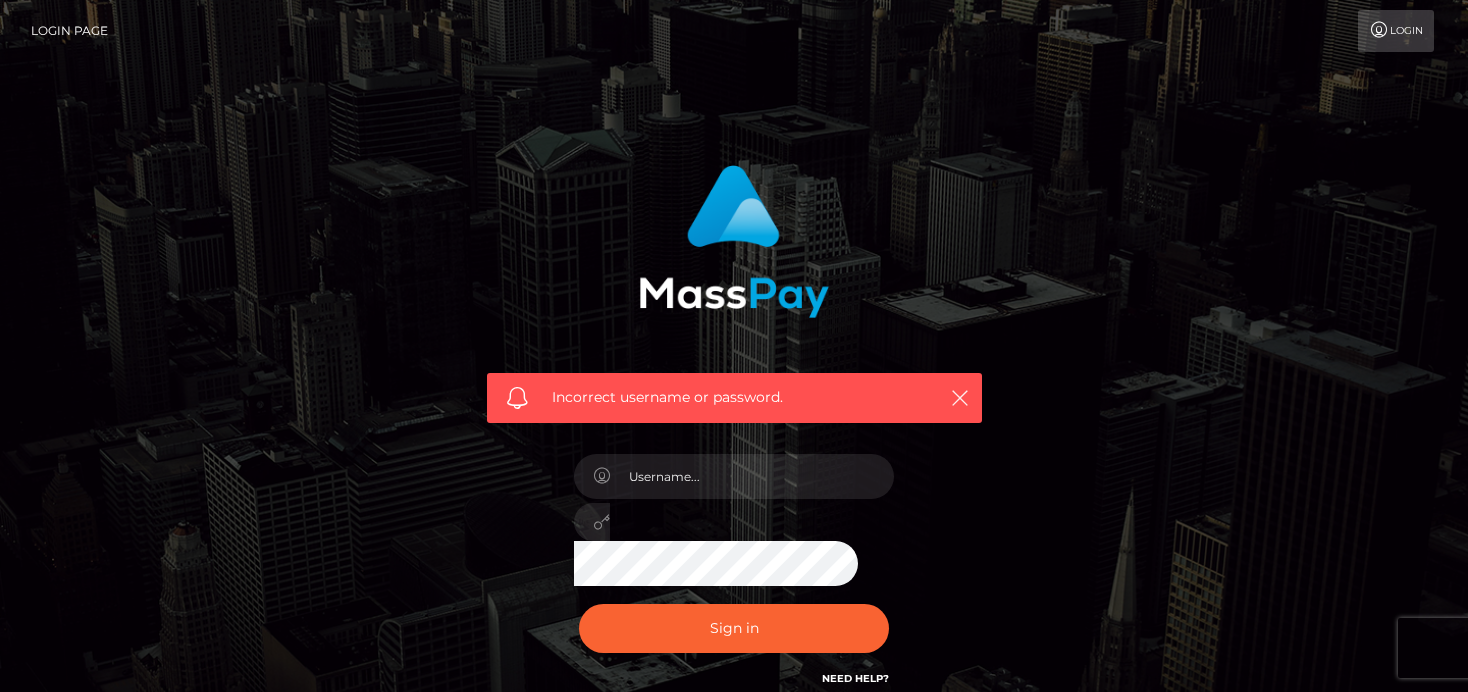scroll, scrollTop: 0, scrollLeft: 0, axis: both 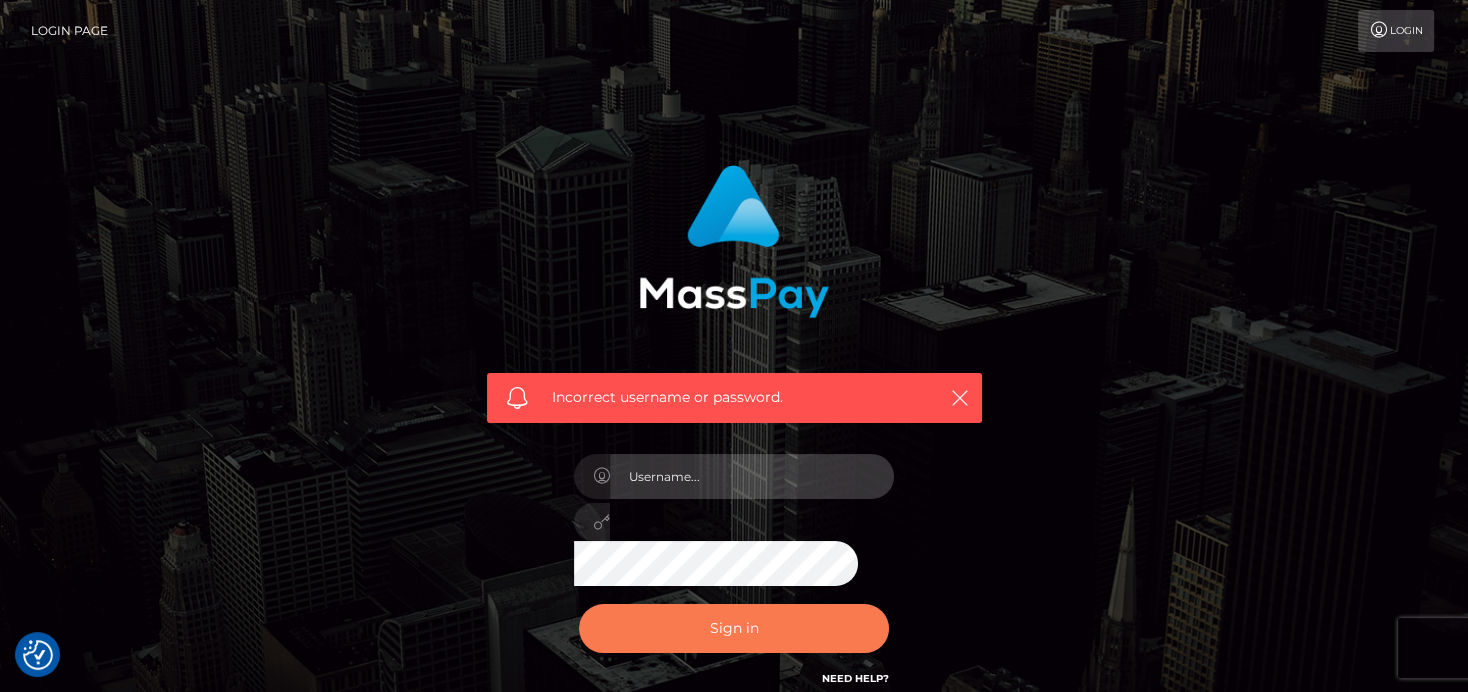 type on "denise" 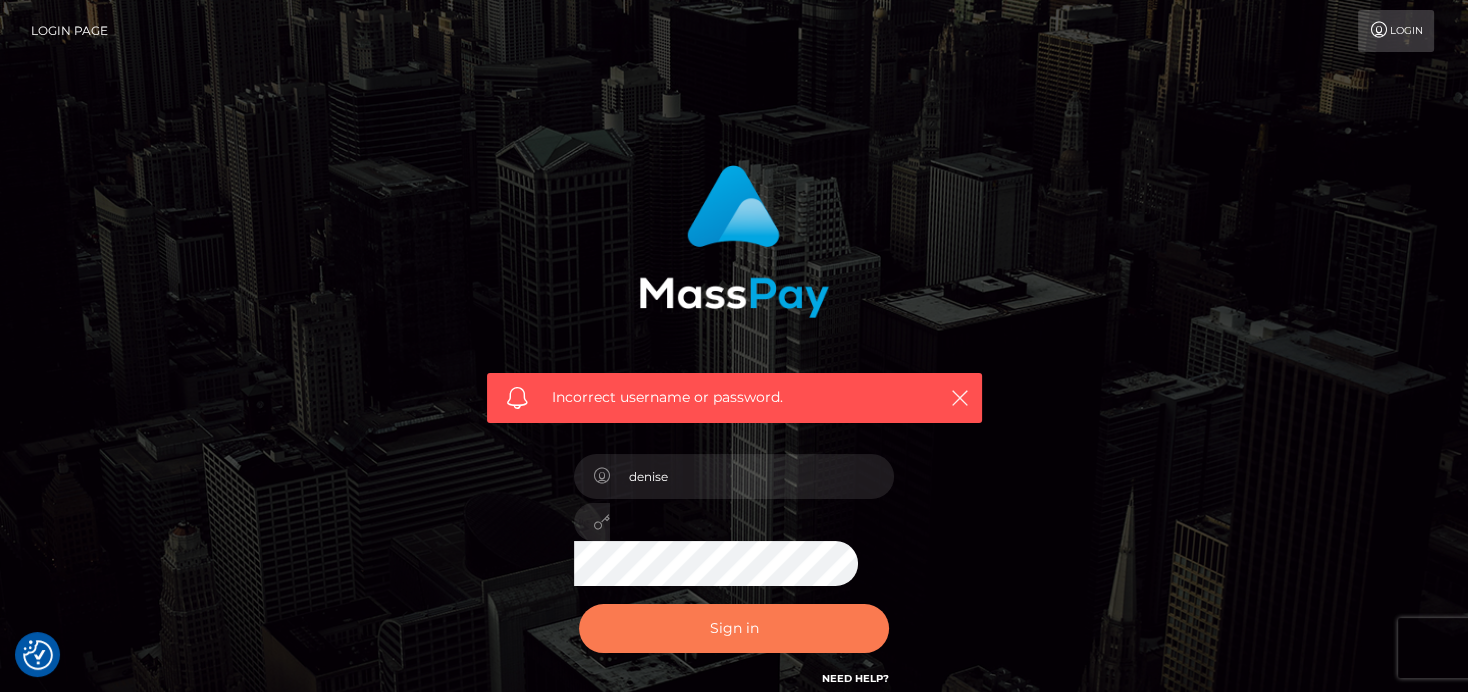 click on "Sign in" at bounding box center (734, 628) 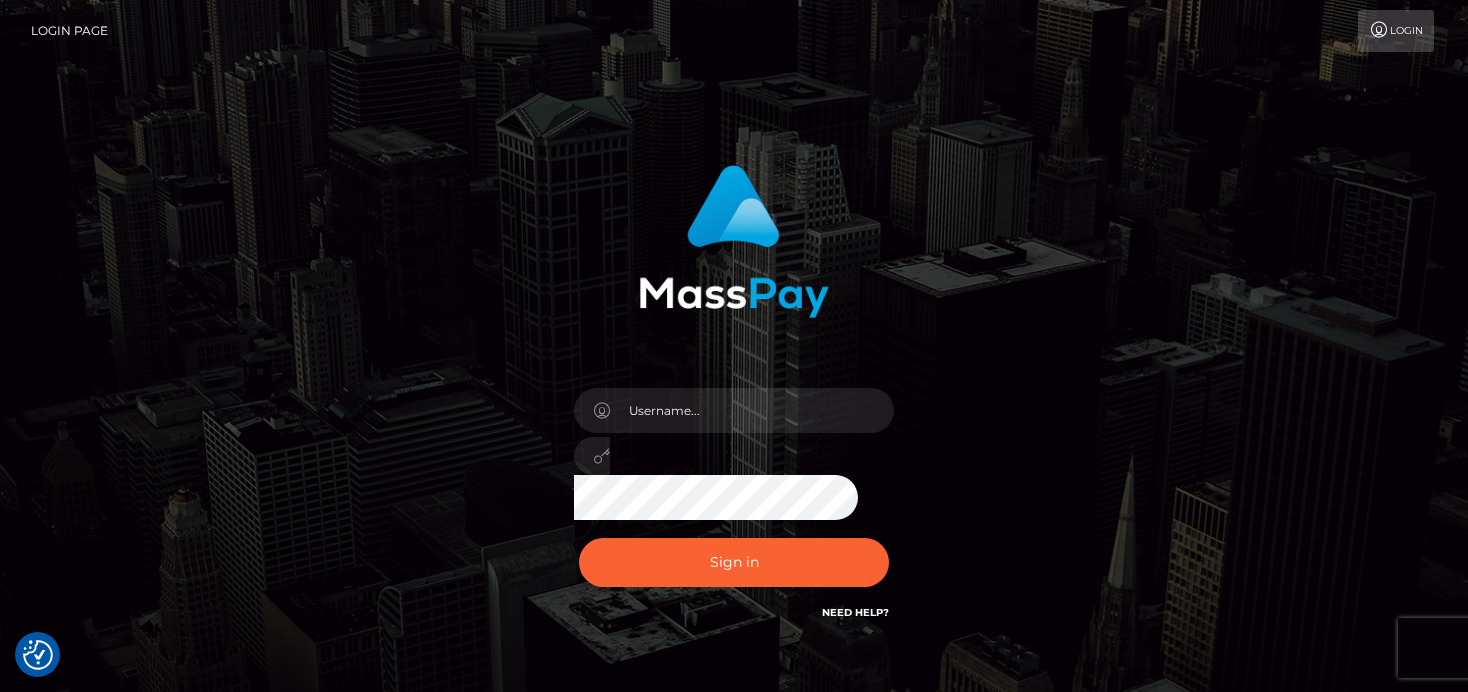 scroll, scrollTop: 0, scrollLeft: 0, axis: both 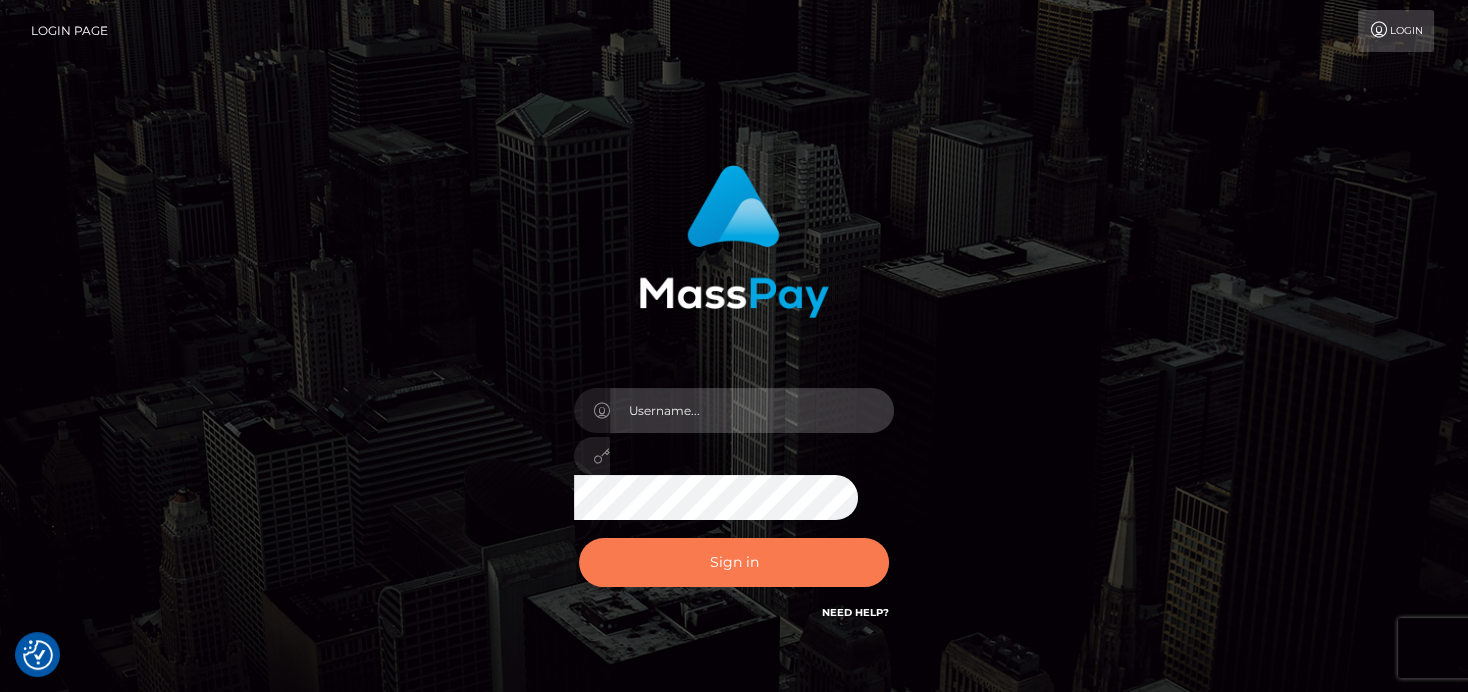 type on "denise" 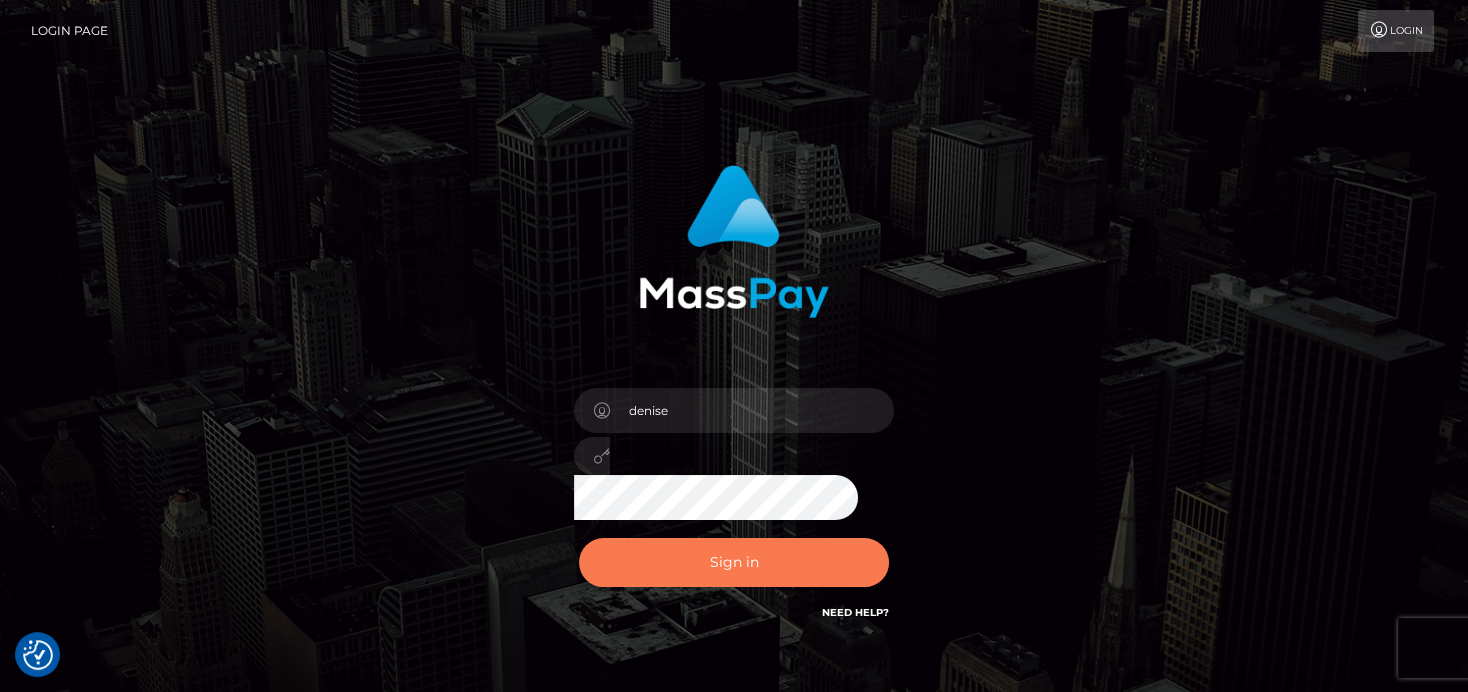 click on "Sign in" at bounding box center (734, 562) 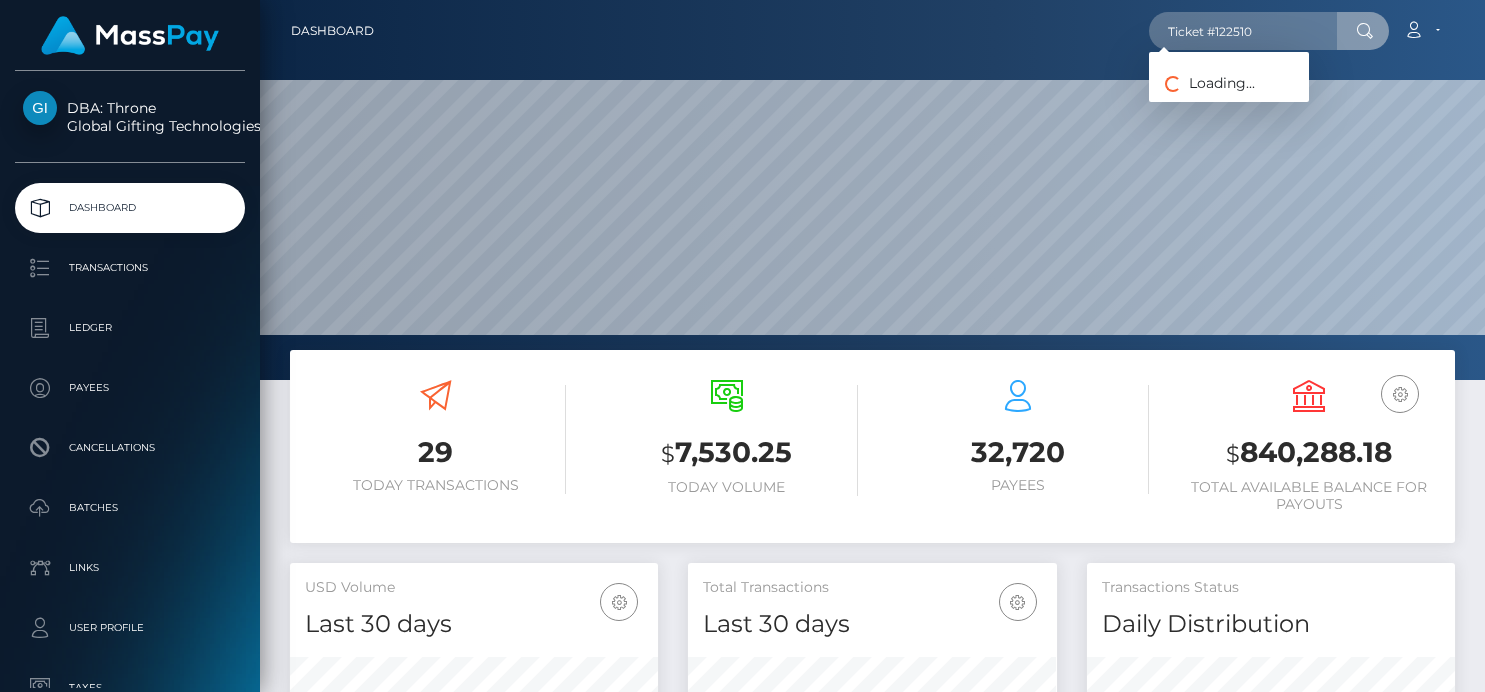 scroll, scrollTop: 0, scrollLeft: 0, axis: both 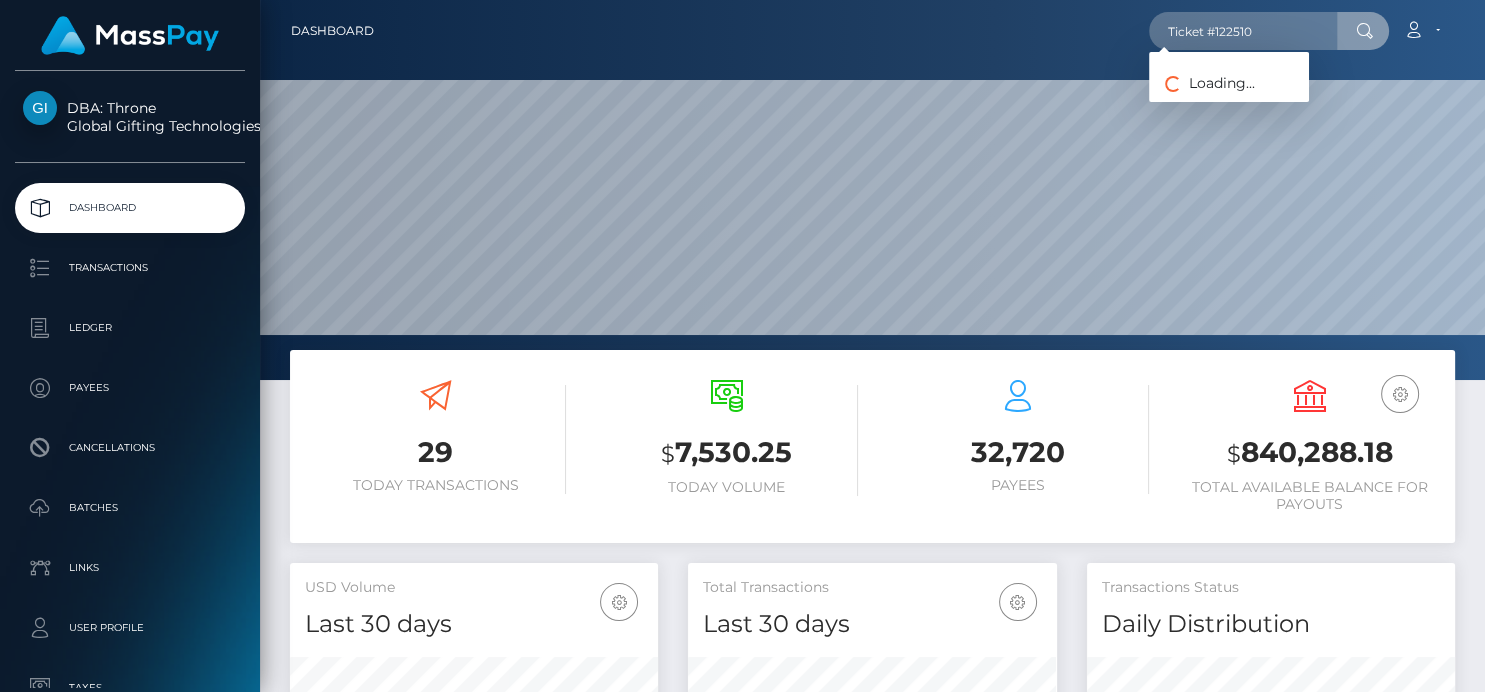 drag, startPoint x: 1271, startPoint y: 40, endPoint x: 1148, endPoint y: 47, distance: 123.19903 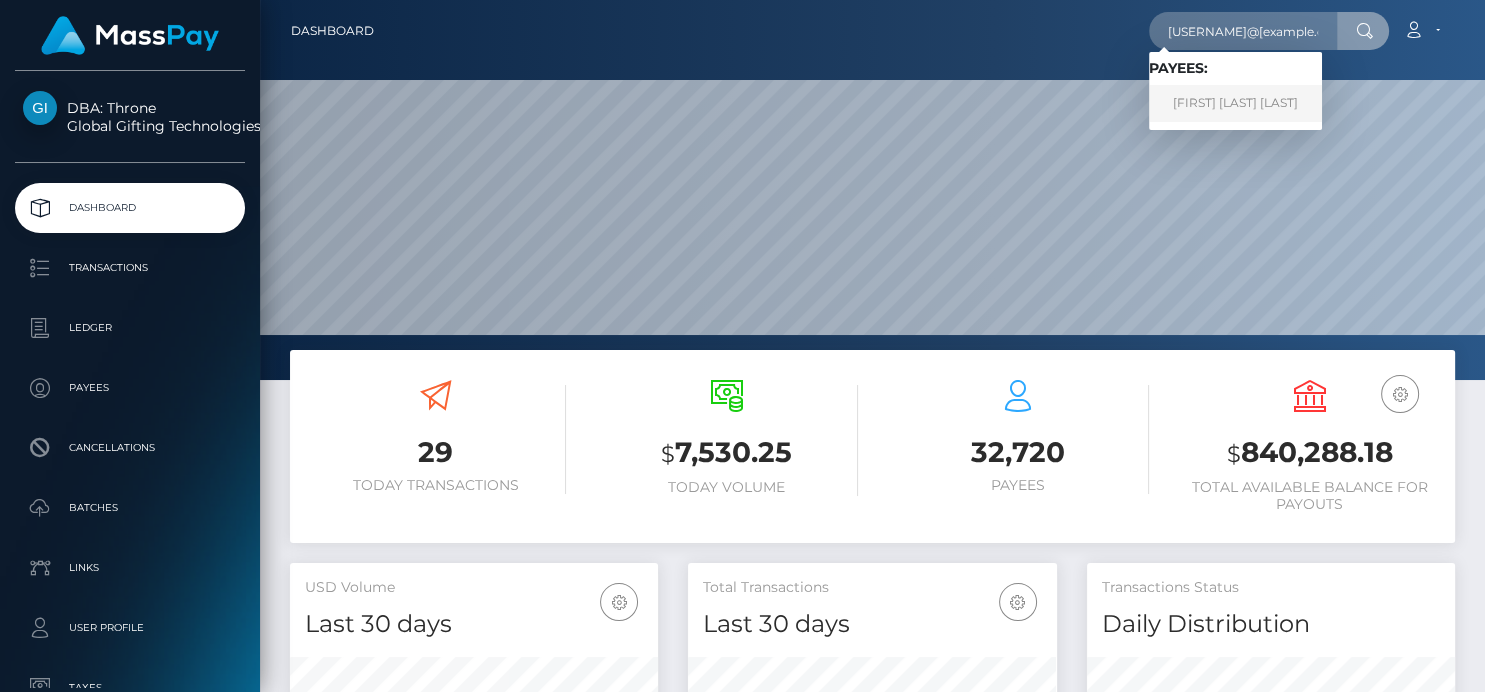 type on "lucasrgarza@gmail.com" 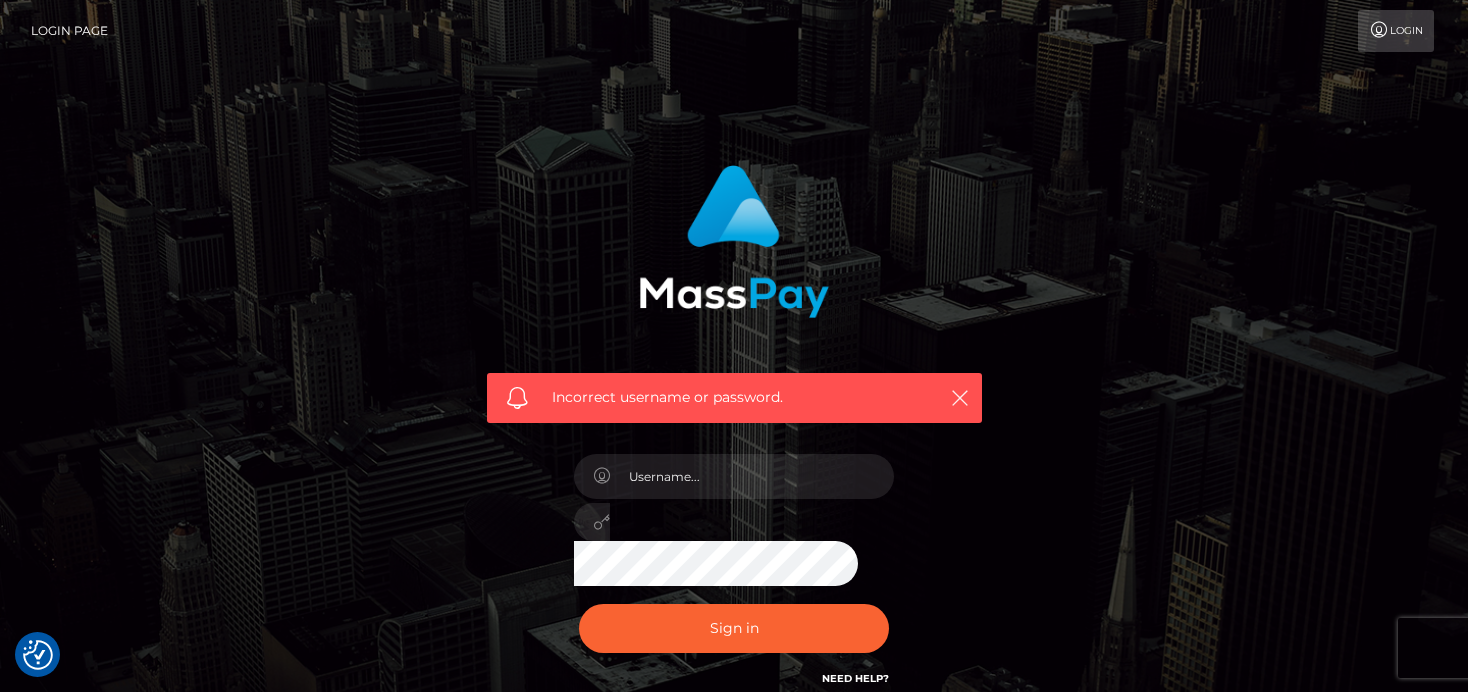 scroll, scrollTop: 0, scrollLeft: 0, axis: both 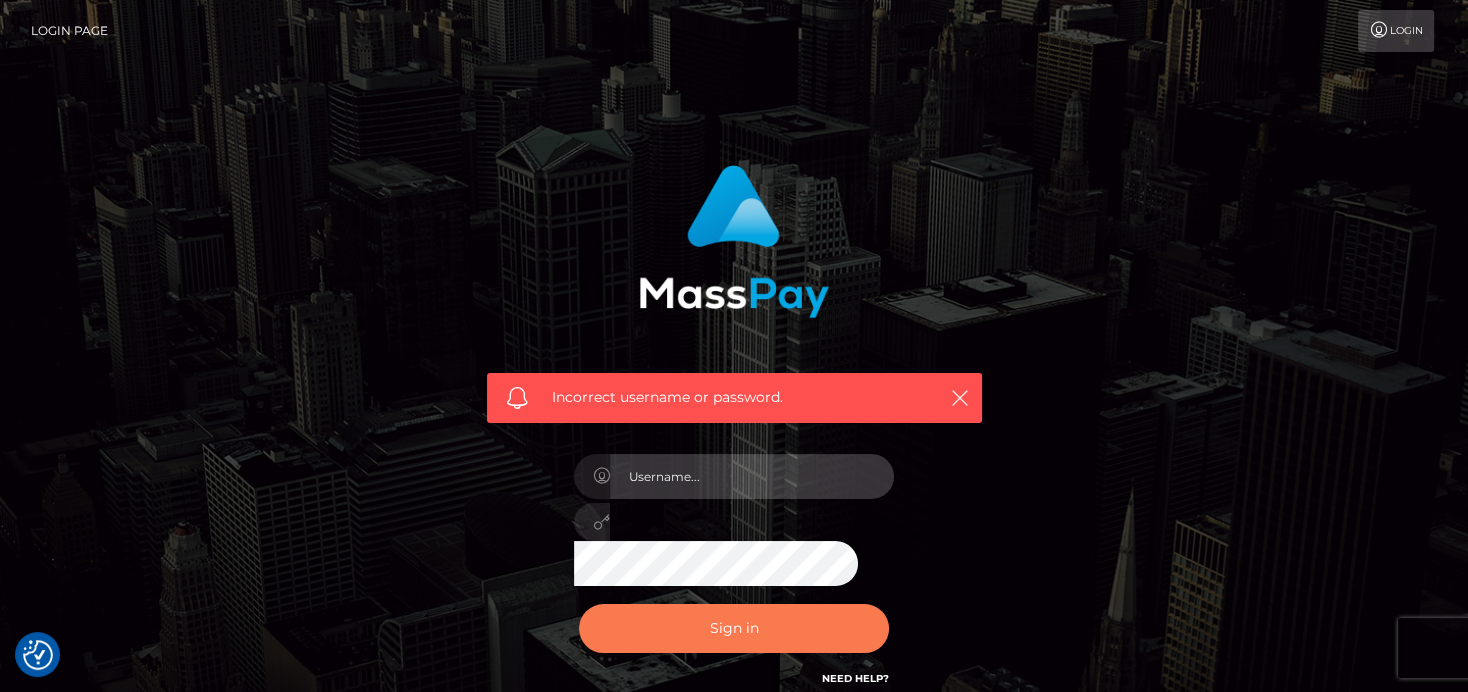 type on "denise" 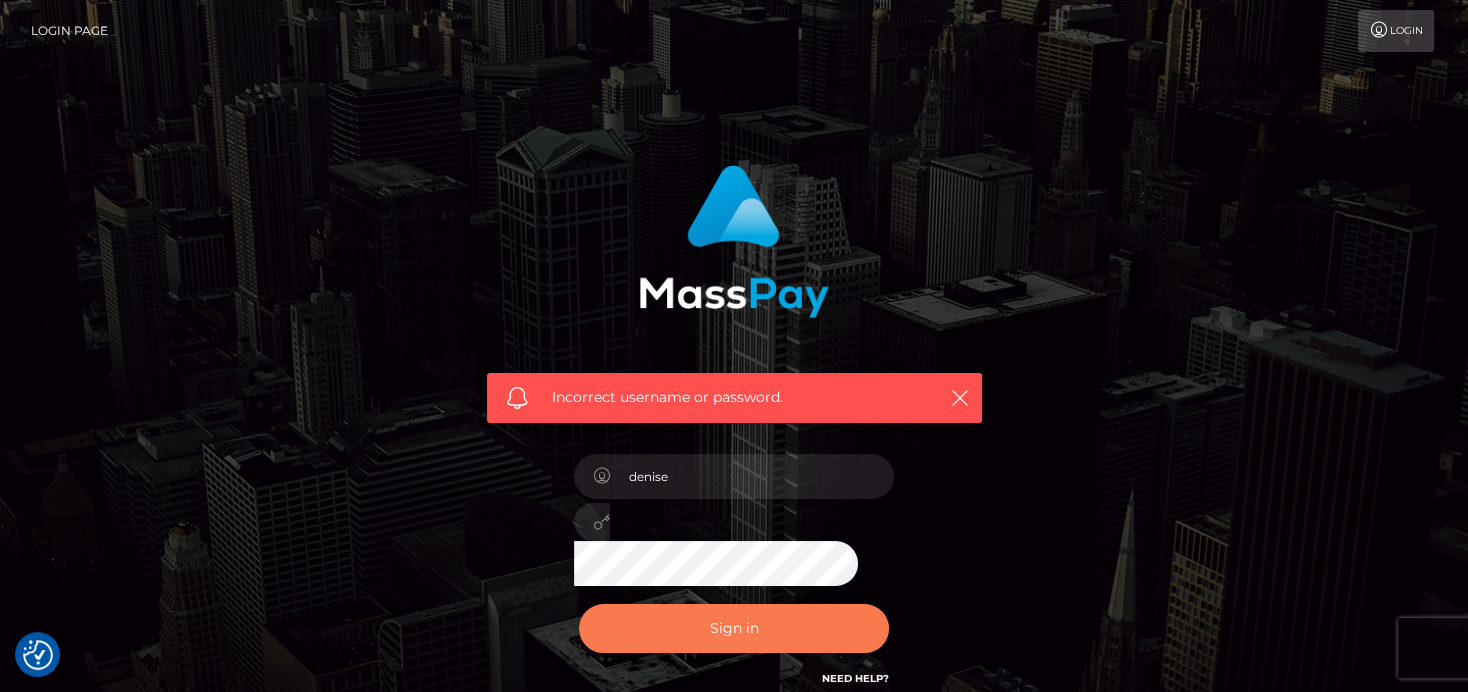 click on "Sign in" at bounding box center (734, 628) 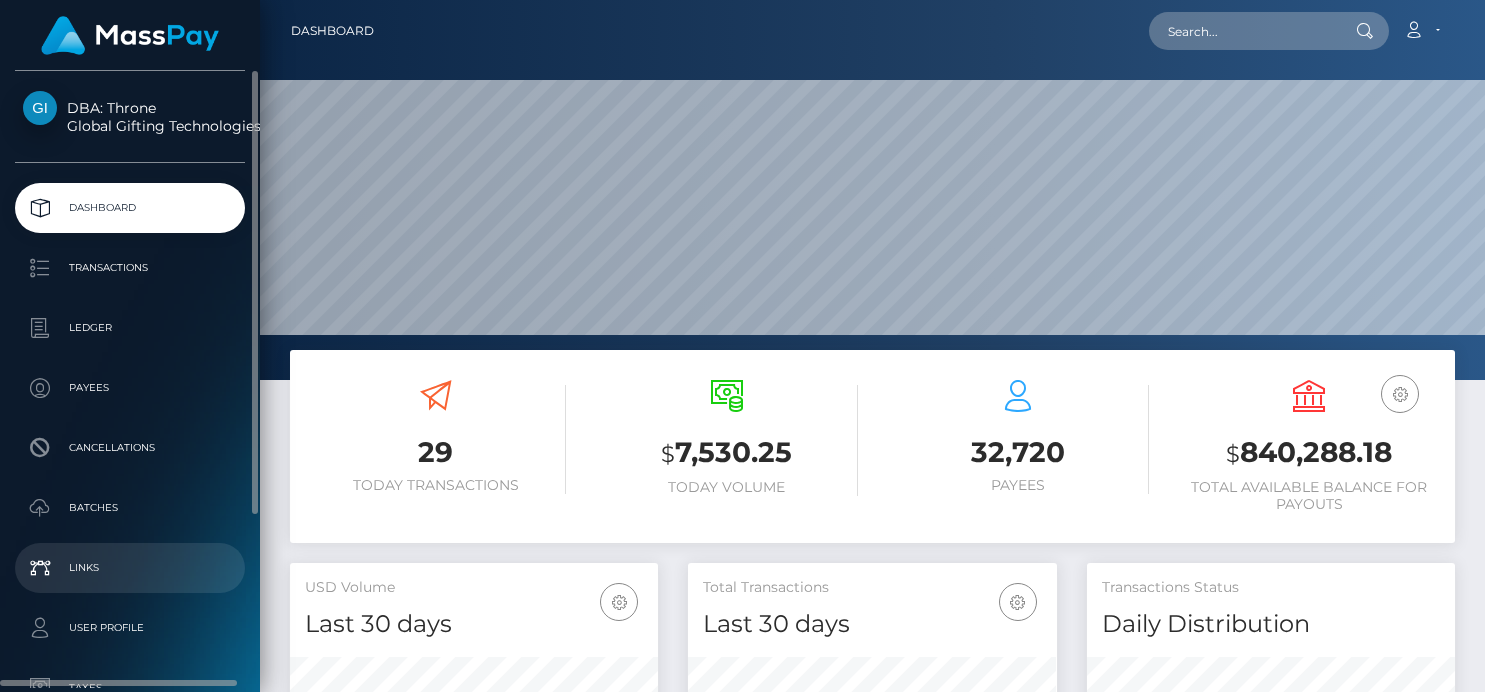 scroll, scrollTop: 0, scrollLeft: 0, axis: both 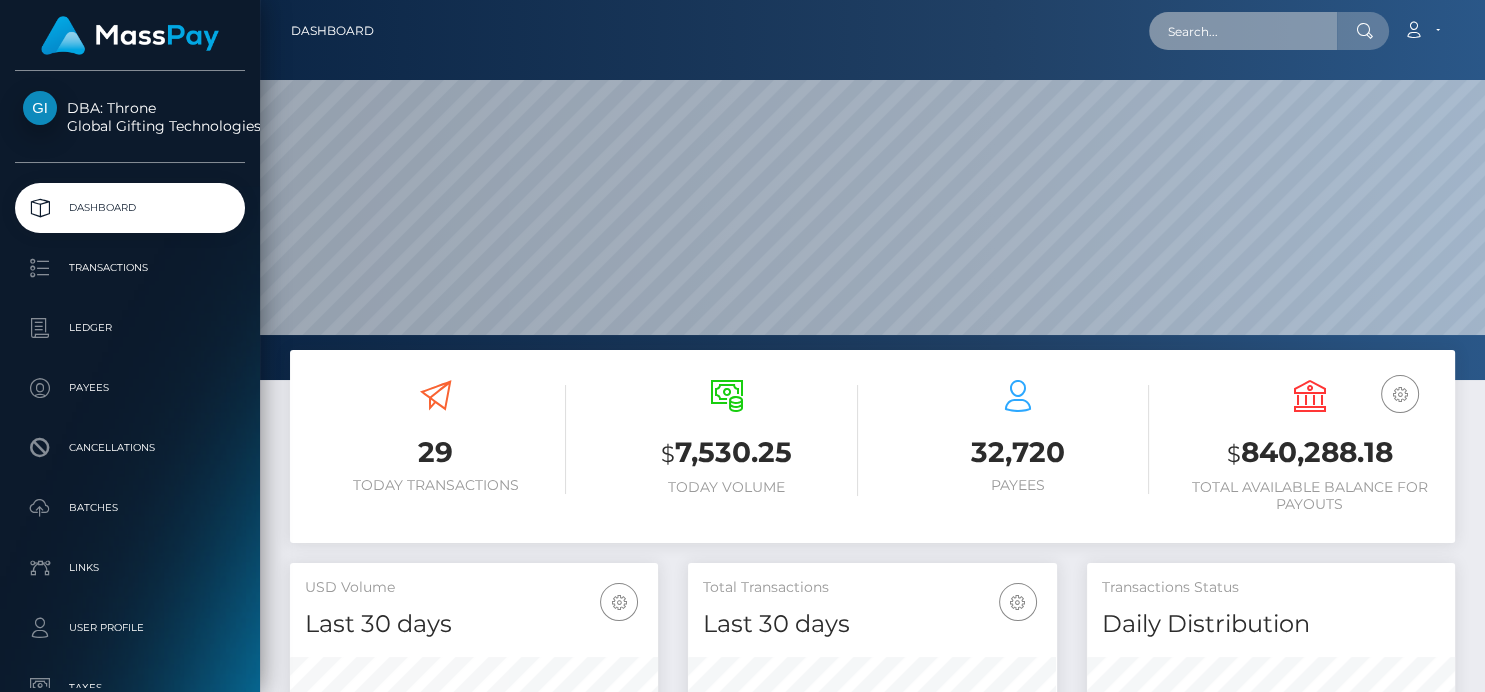 click at bounding box center [1243, 31] 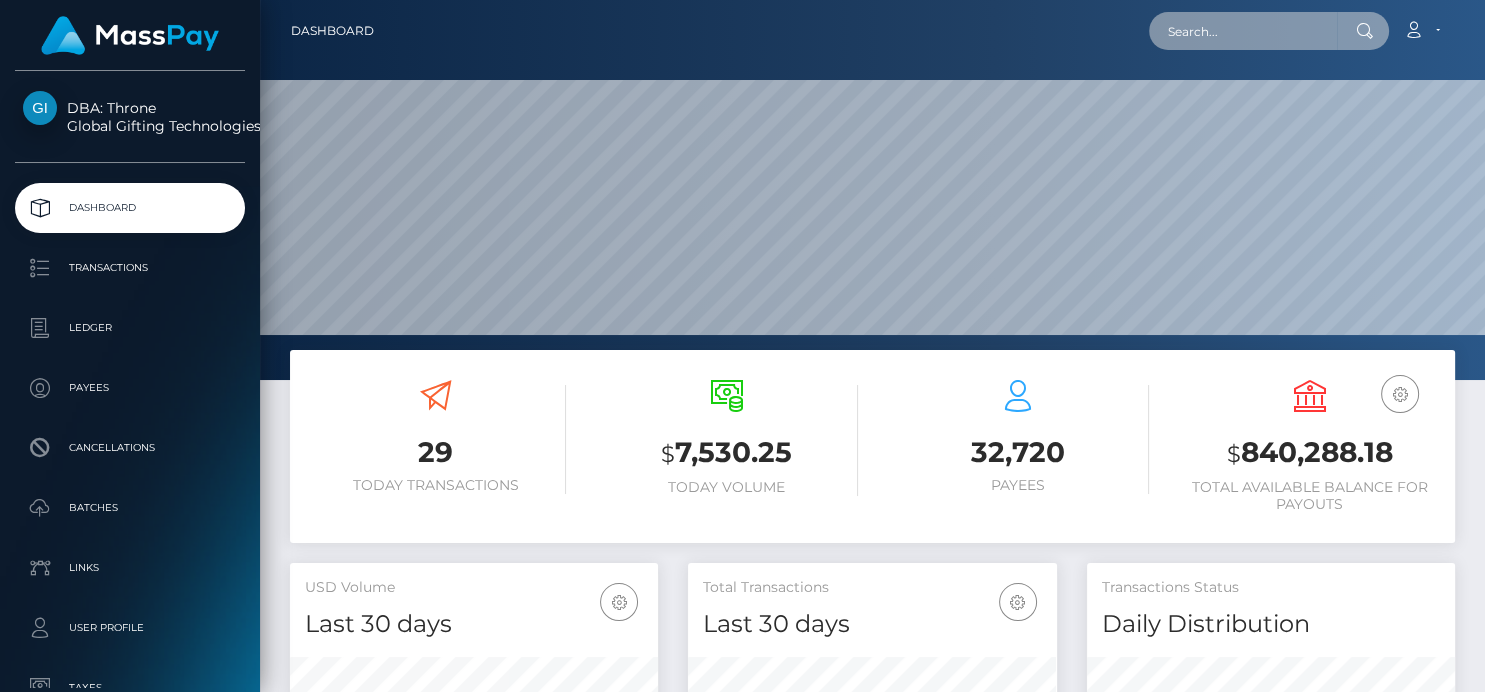 paste on "[USERNAME]@[DOMAIN]" 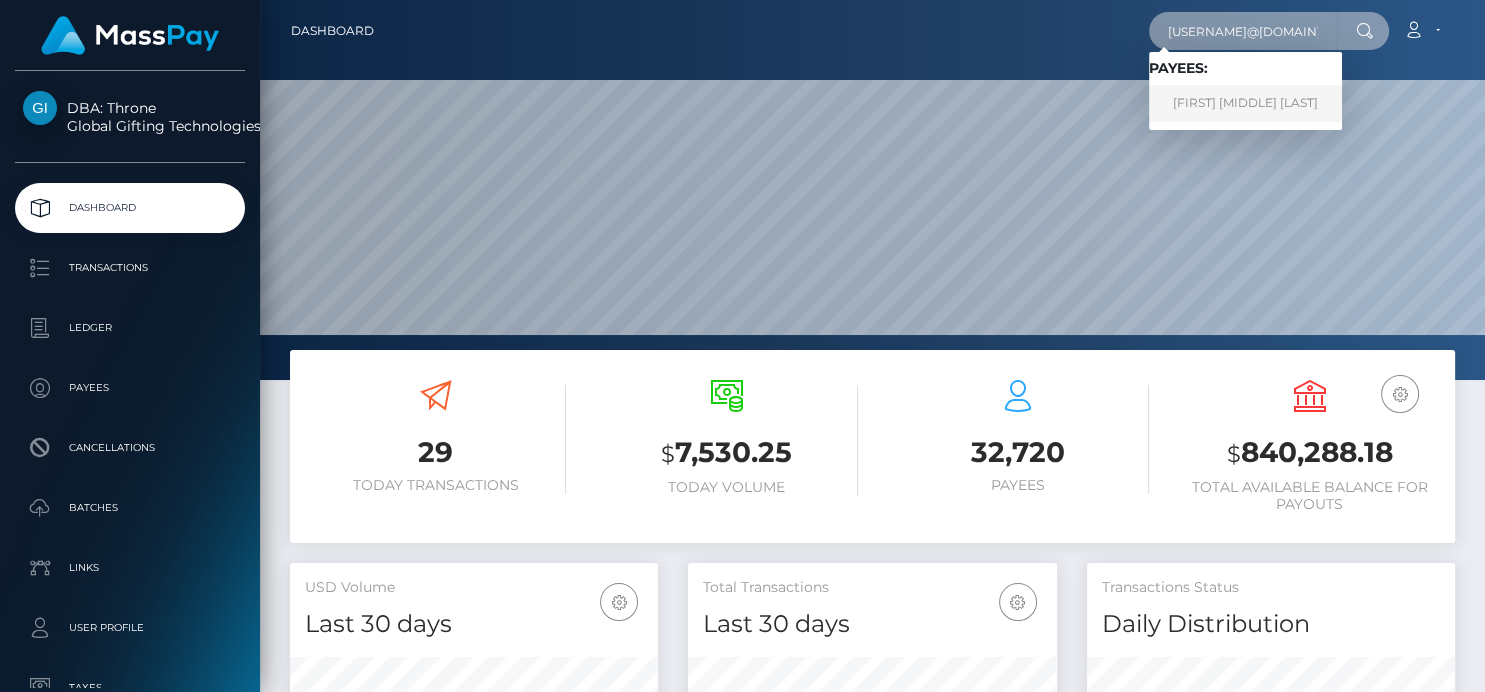 type on "autocat1@gmail.com" 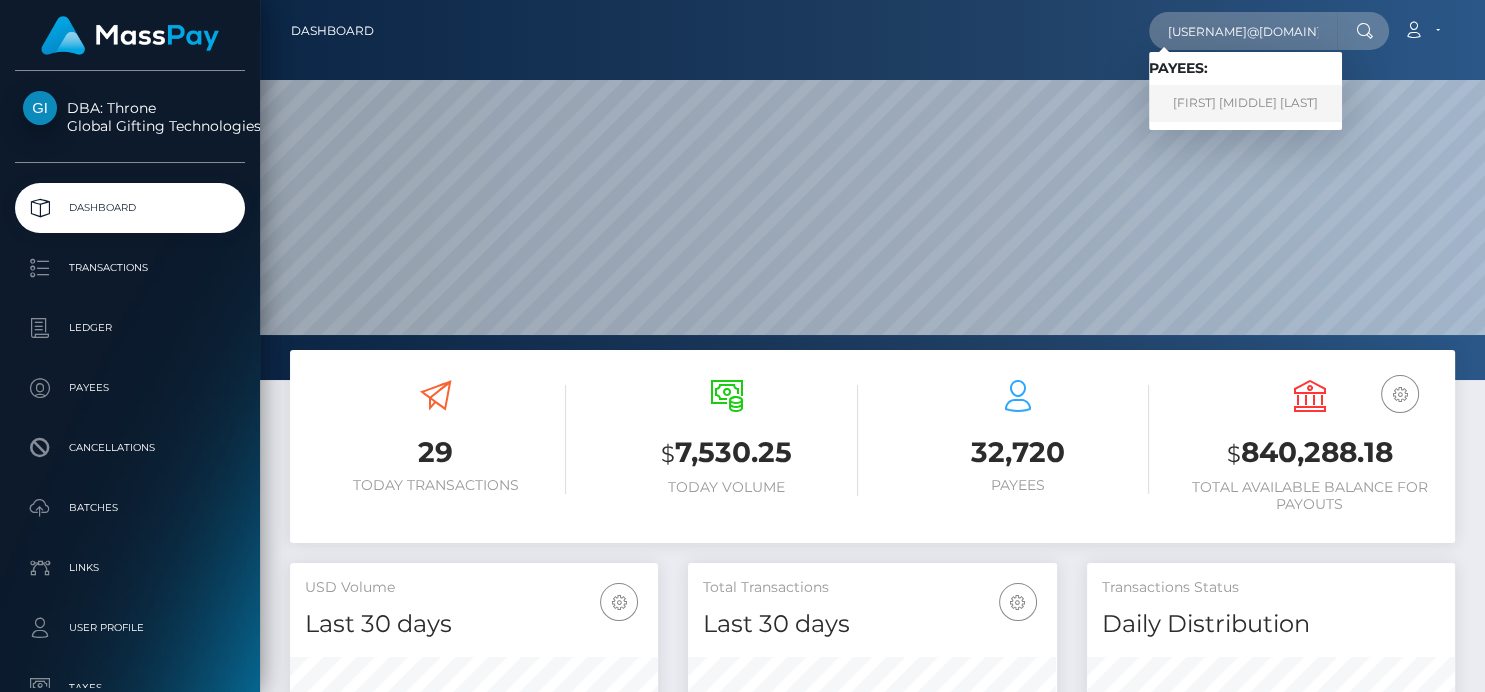 click on "HORATIO BANCROFT WILLIAMS" at bounding box center (1245, 103) 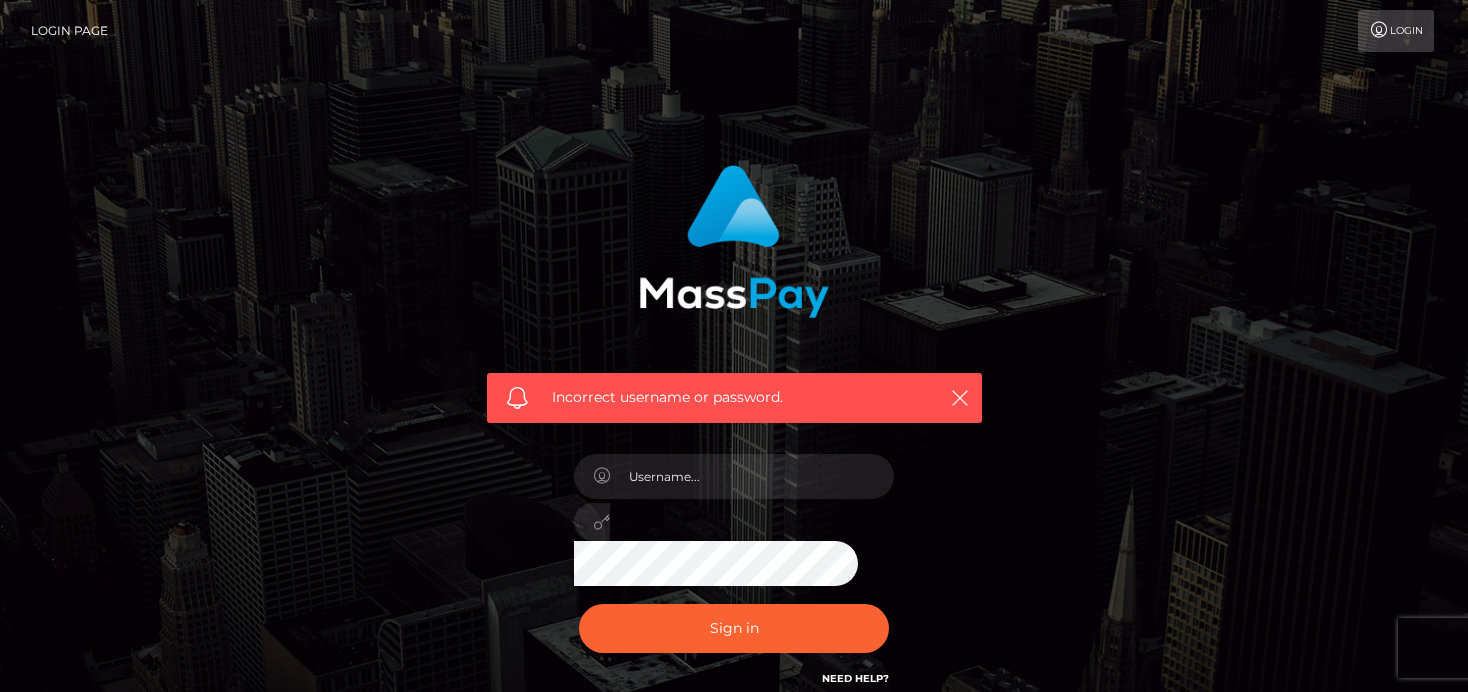 scroll, scrollTop: 0, scrollLeft: 0, axis: both 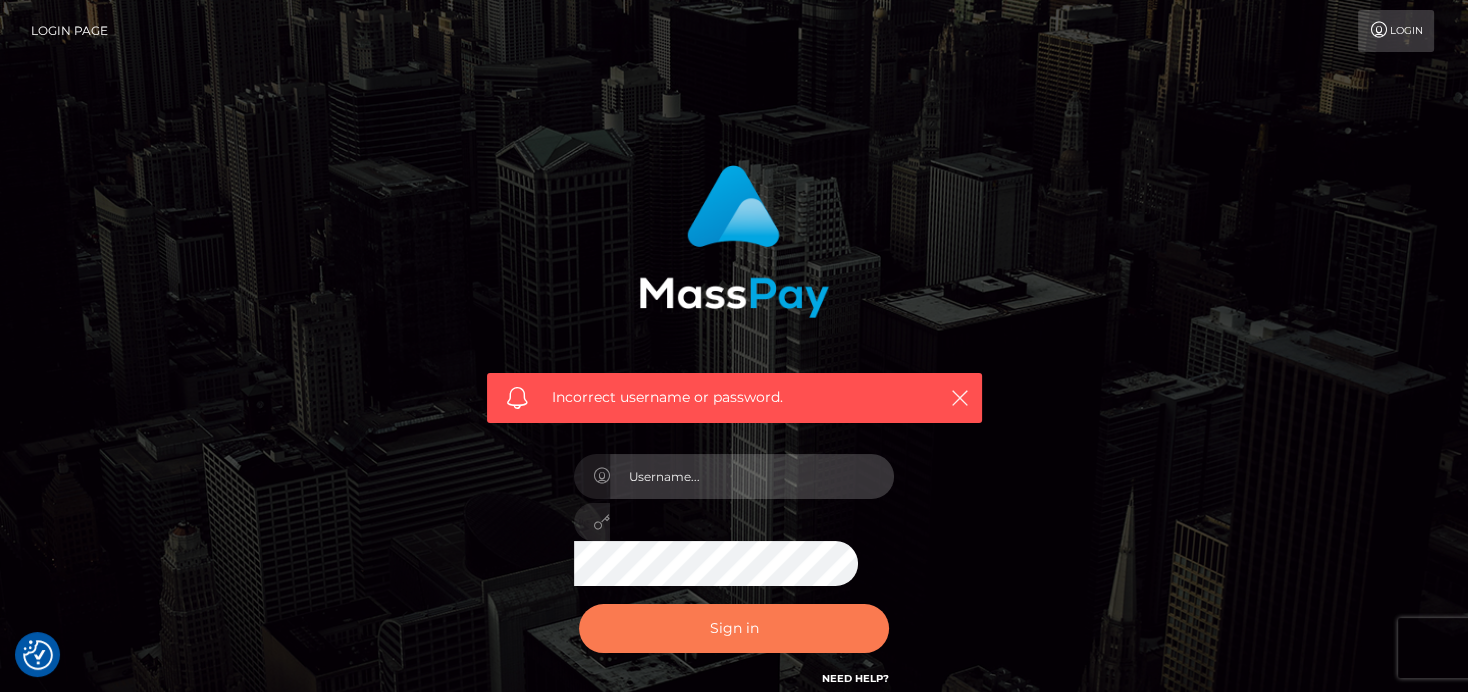type on "denise" 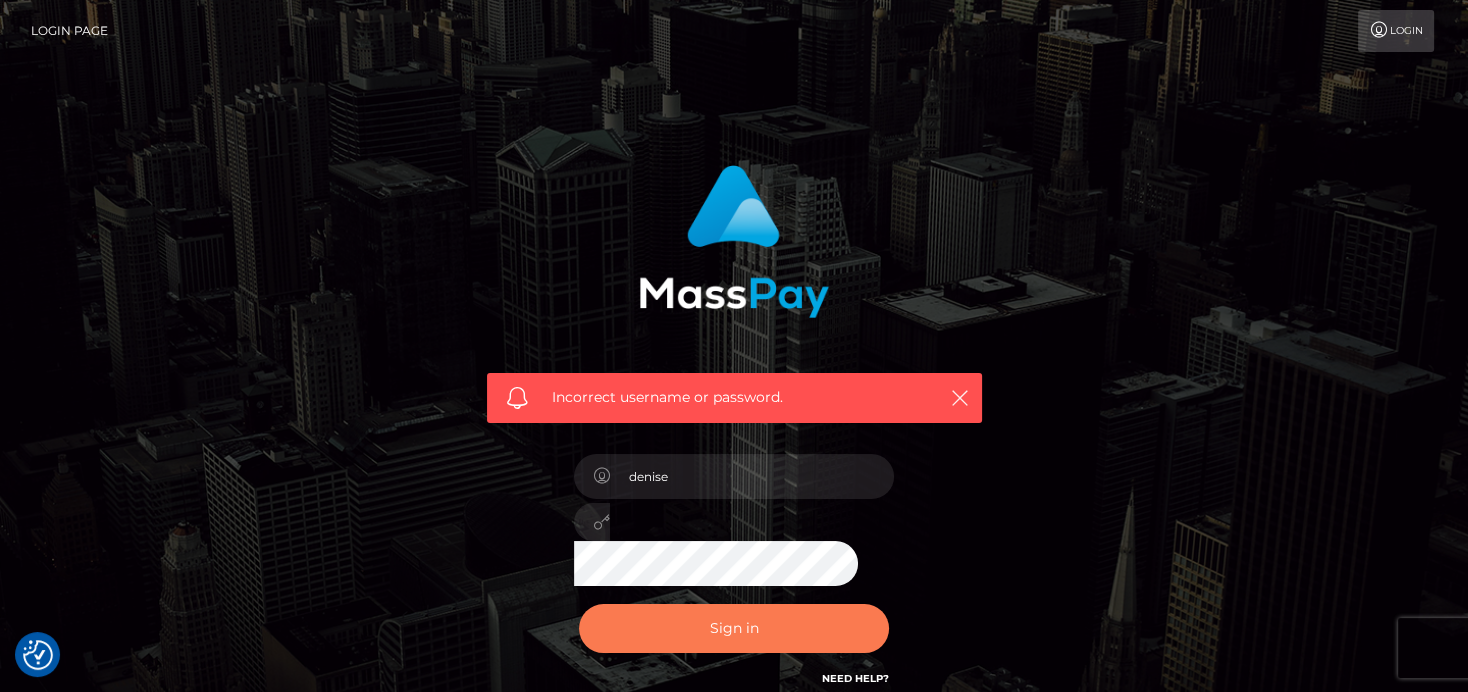 click on "Sign in" at bounding box center (734, 628) 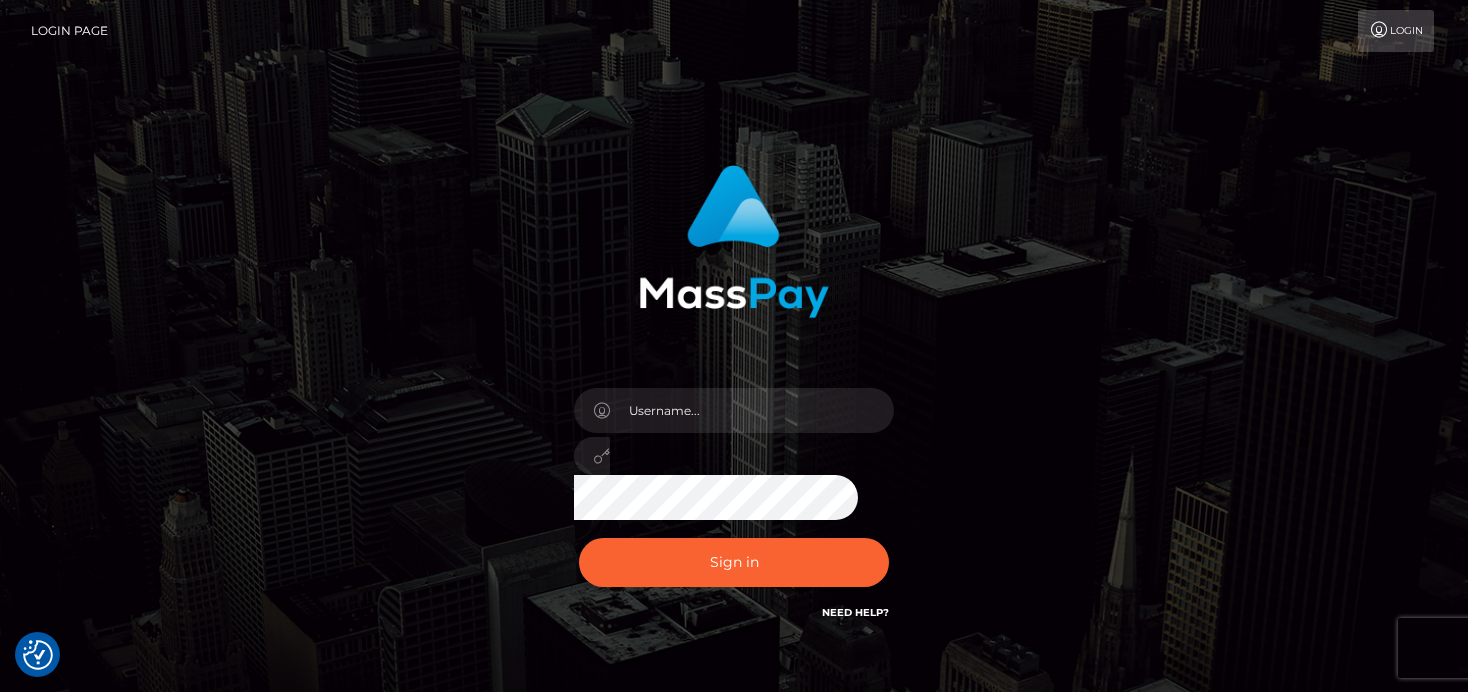 scroll, scrollTop: 0, scrollLeft: 0, axis: both 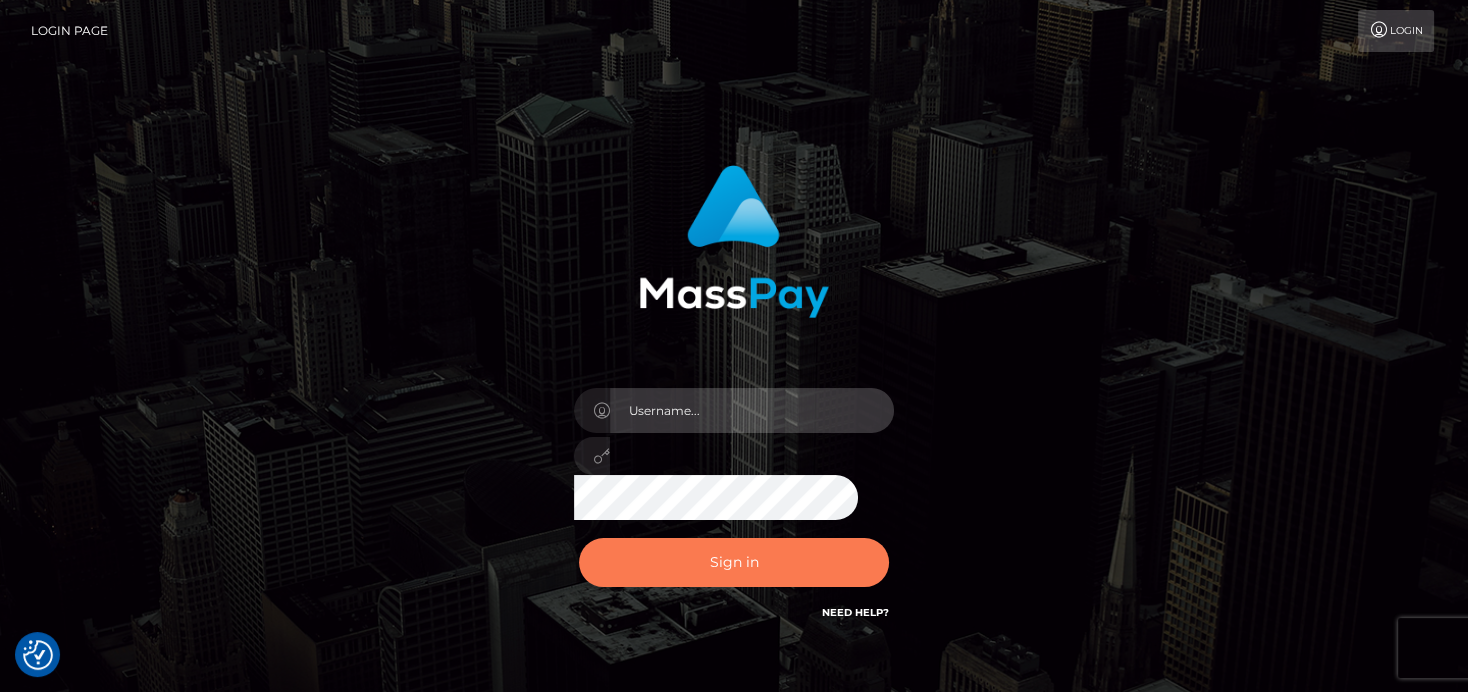 type on "denise" 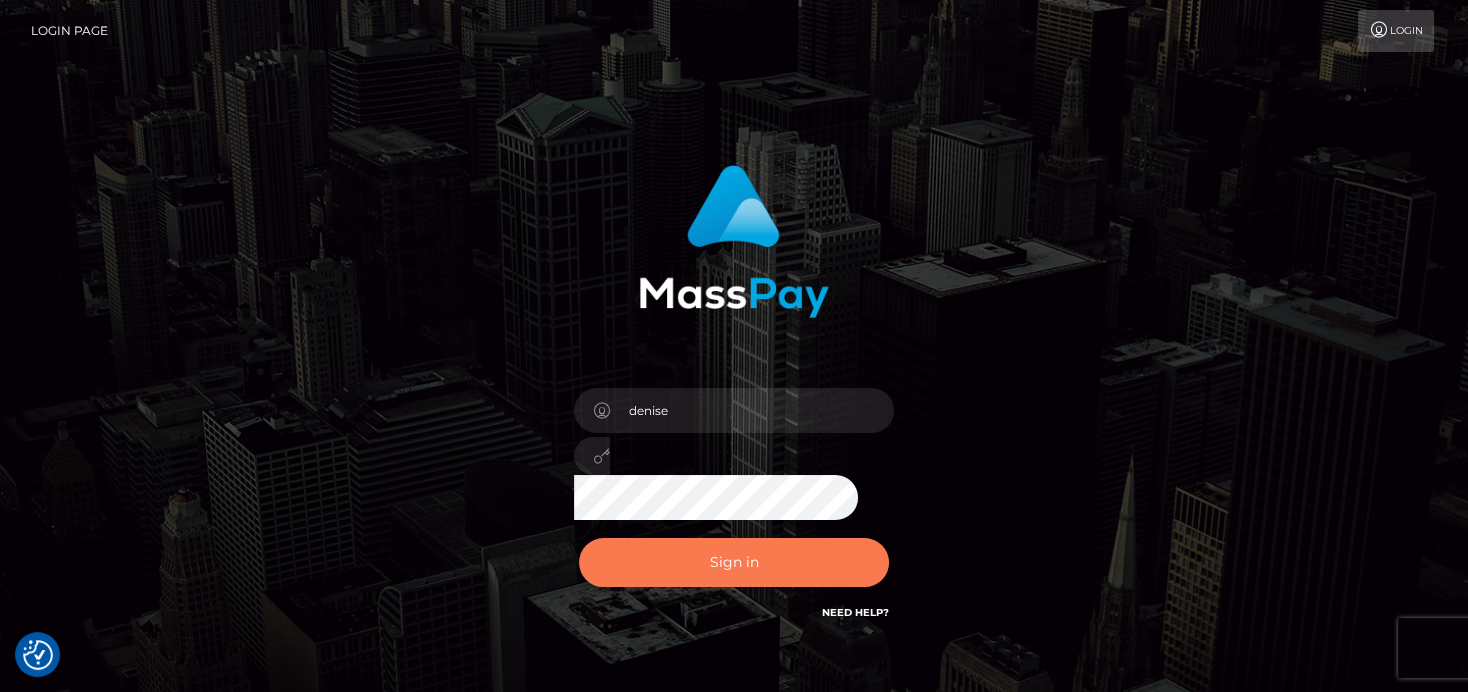 click on "Sign in" at bounding box center [734, 562] 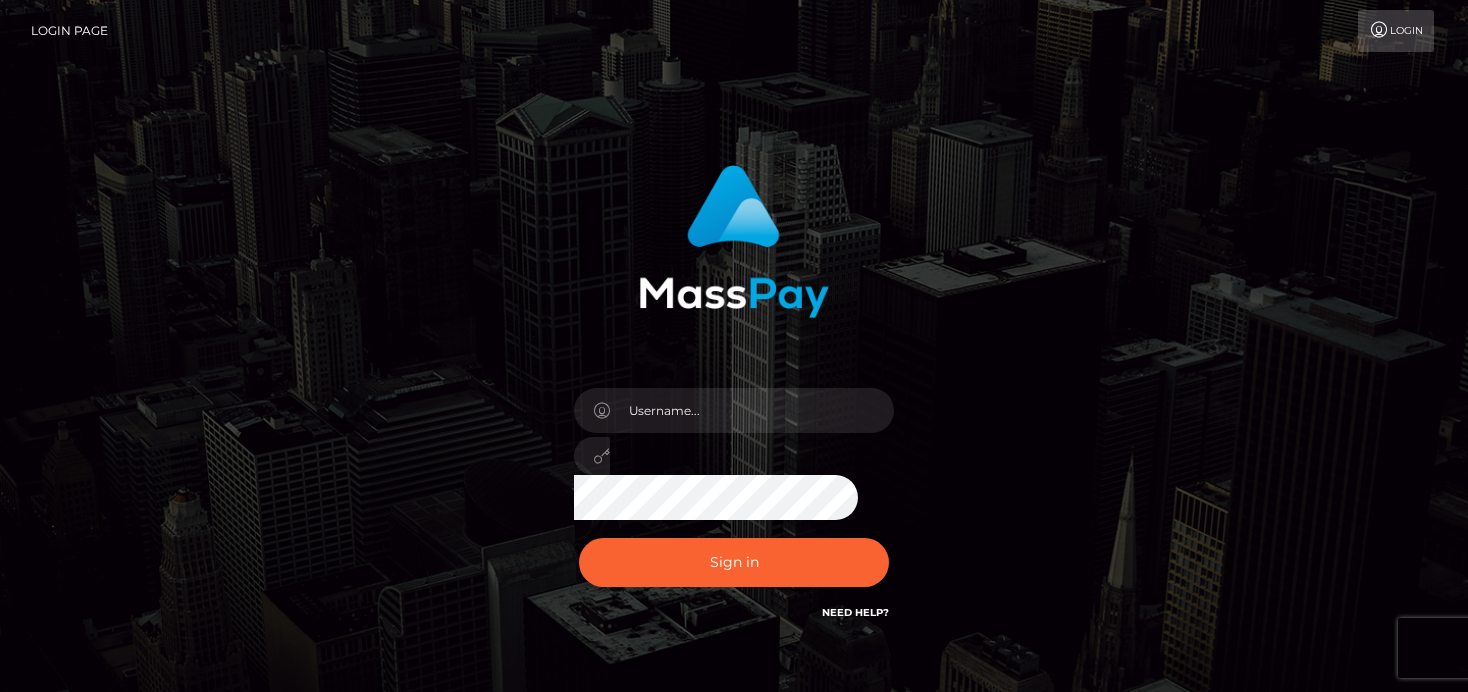 scroll, scrollTop: 0, scrollLeft: 0, axis: both 